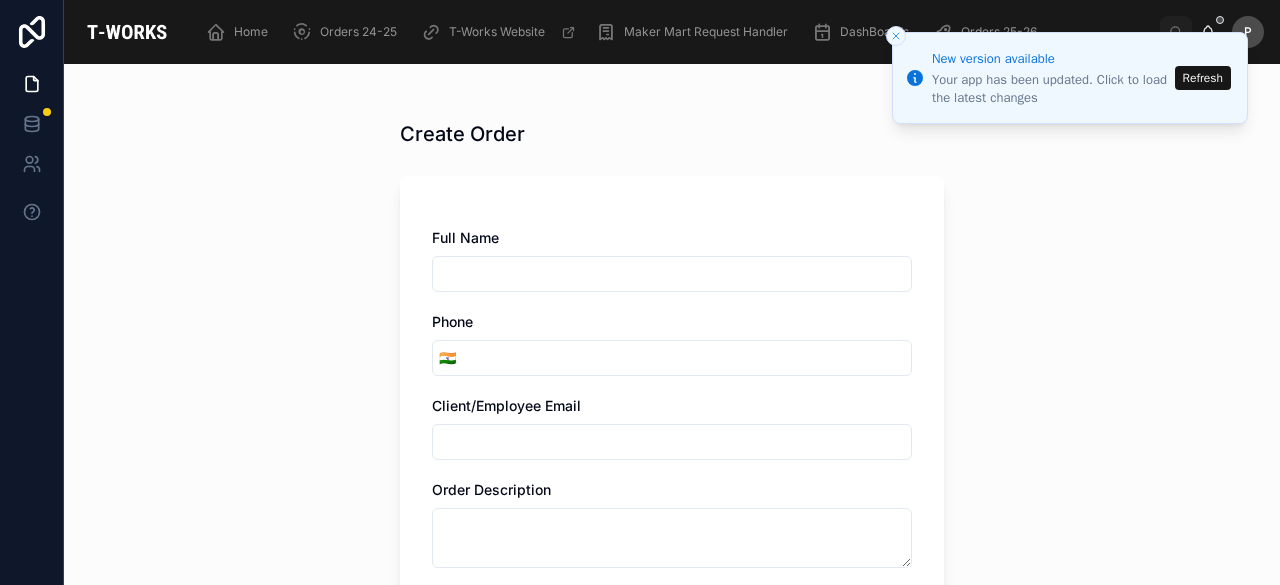 scroll, scrollTop: 0, scrollLeft: 0, axis: both 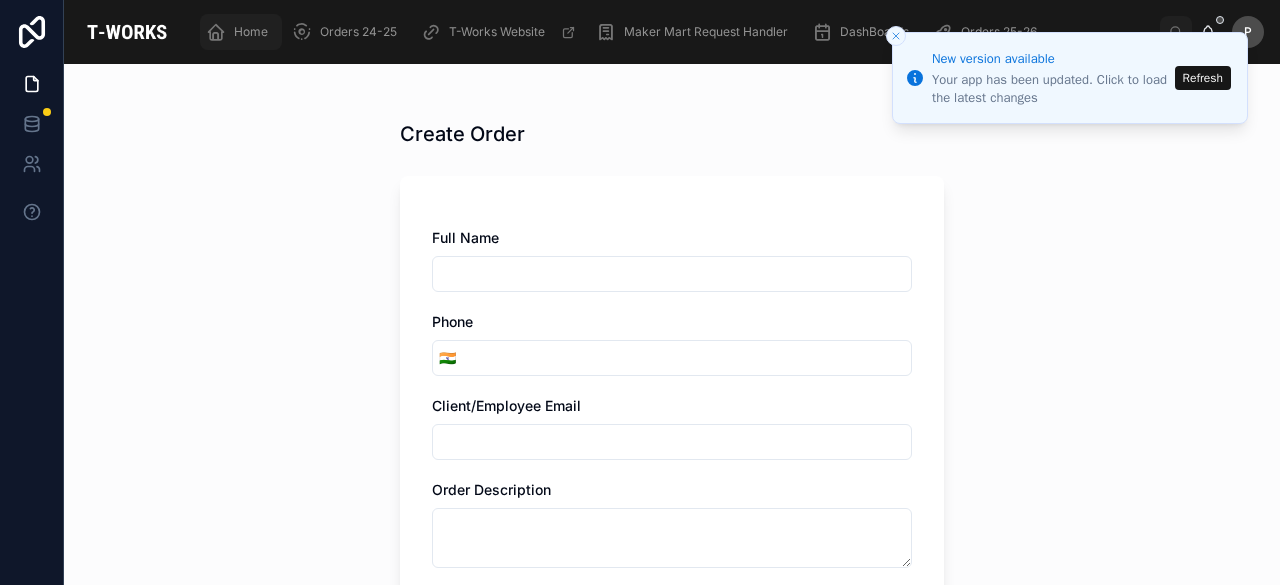 click on "Home" at bounding box center [251, 32] 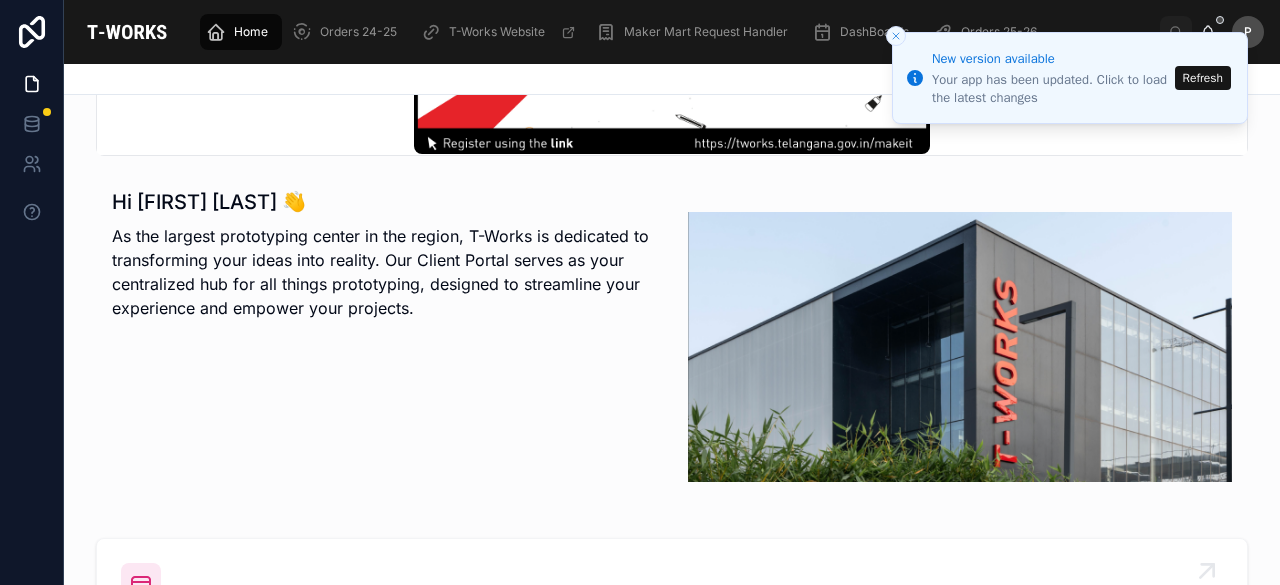 scroll, scrollTop: 600, scrollLeft: 0, axis: vertical 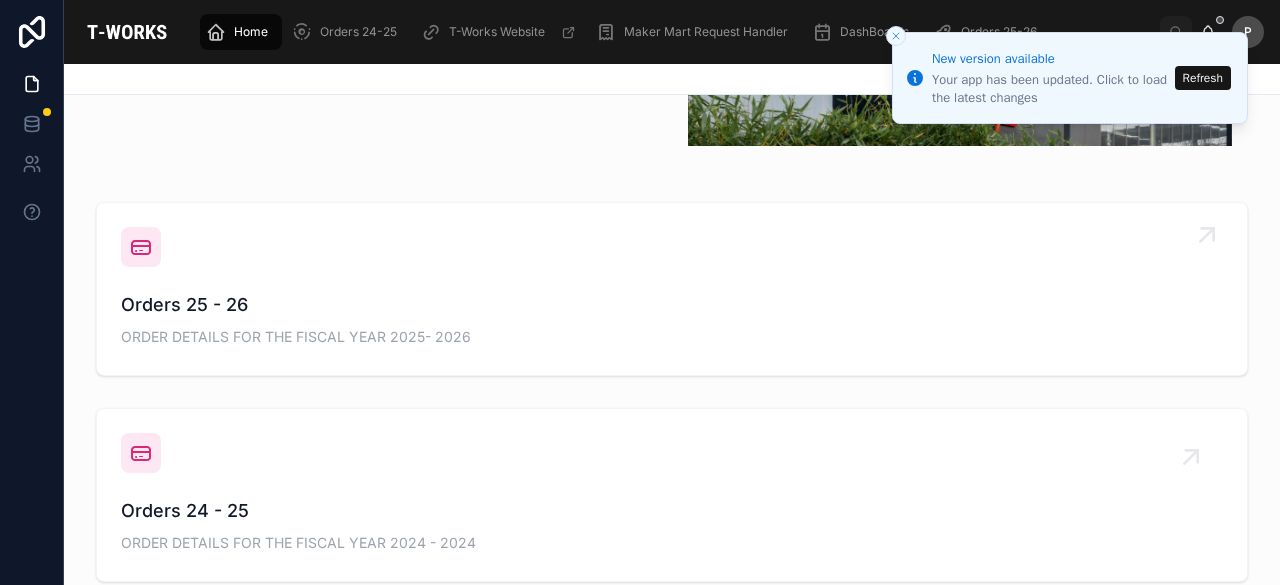 click on "Orders 25 - 26 ORDER DETAILS FOR THE FISCAL YEAR 2025- 2026" at bounding box center (672, 321) 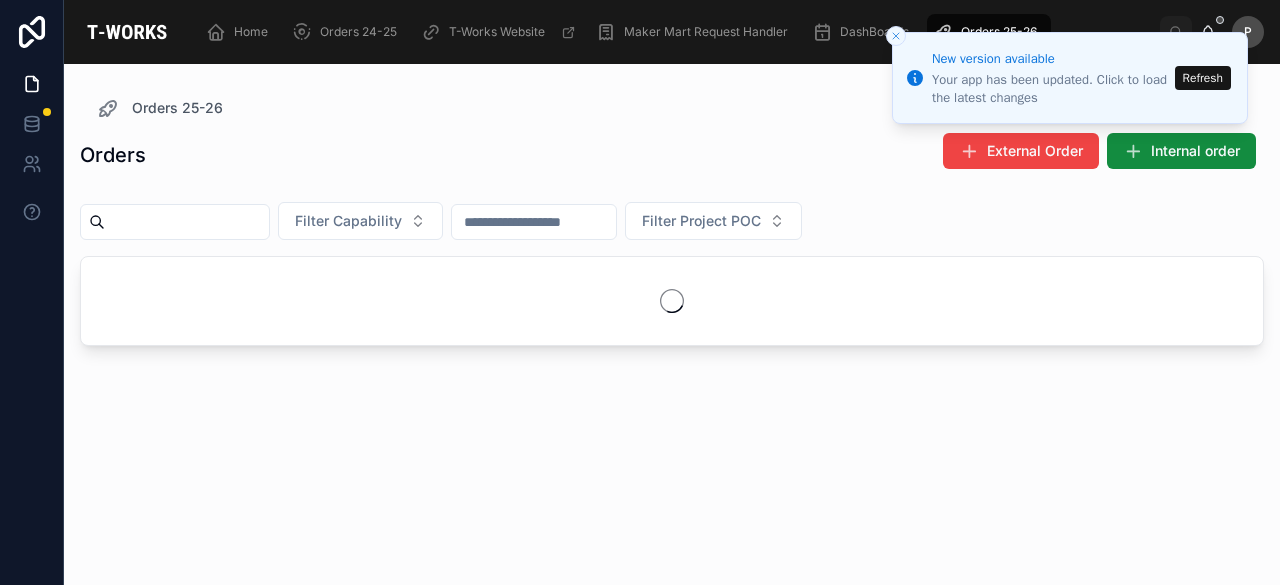 scroll, scrollTop: 0, scrollLeft: 0, axis: both 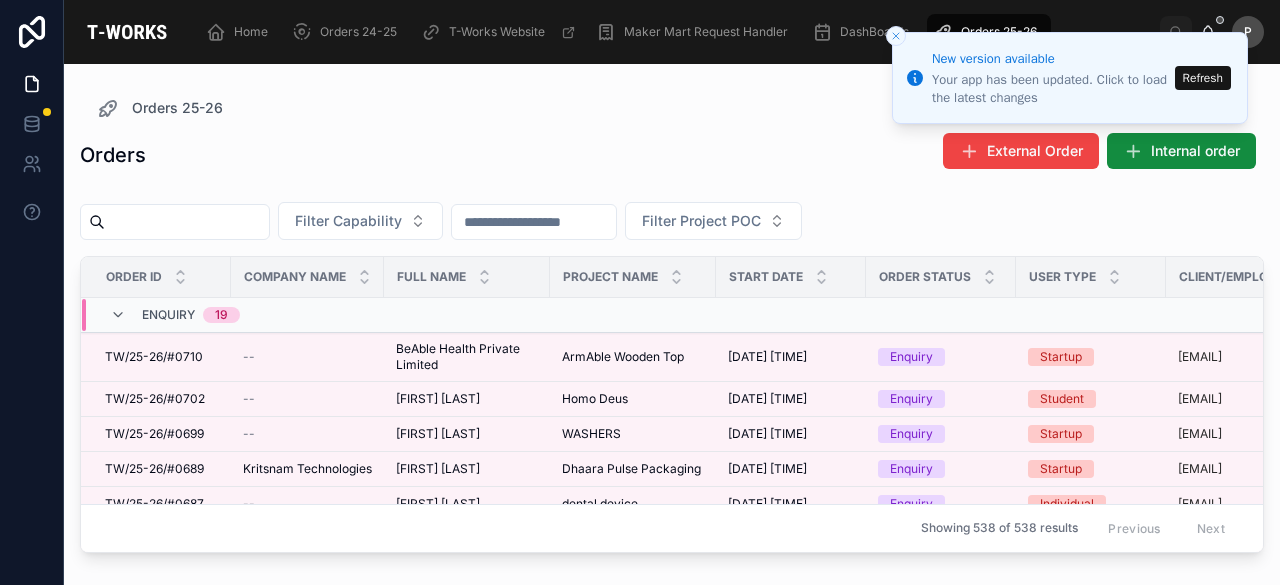 click at bounding box center (187, 222) 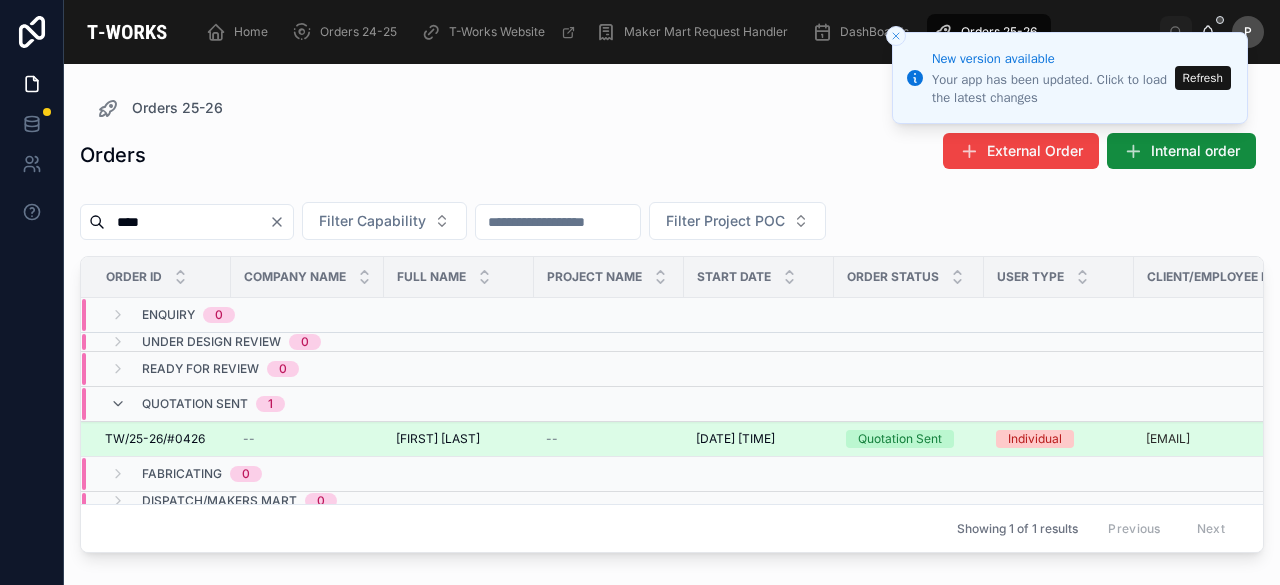 type on "****" 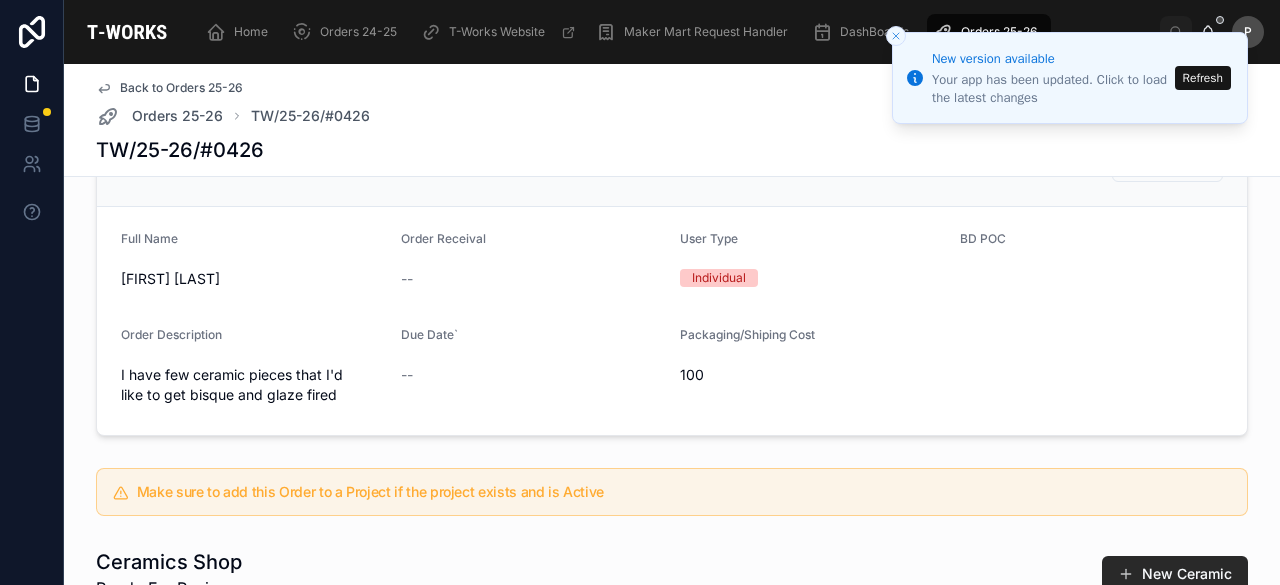 scroll, scrollTop: 200, scrollLeft: 0, axis: vertical 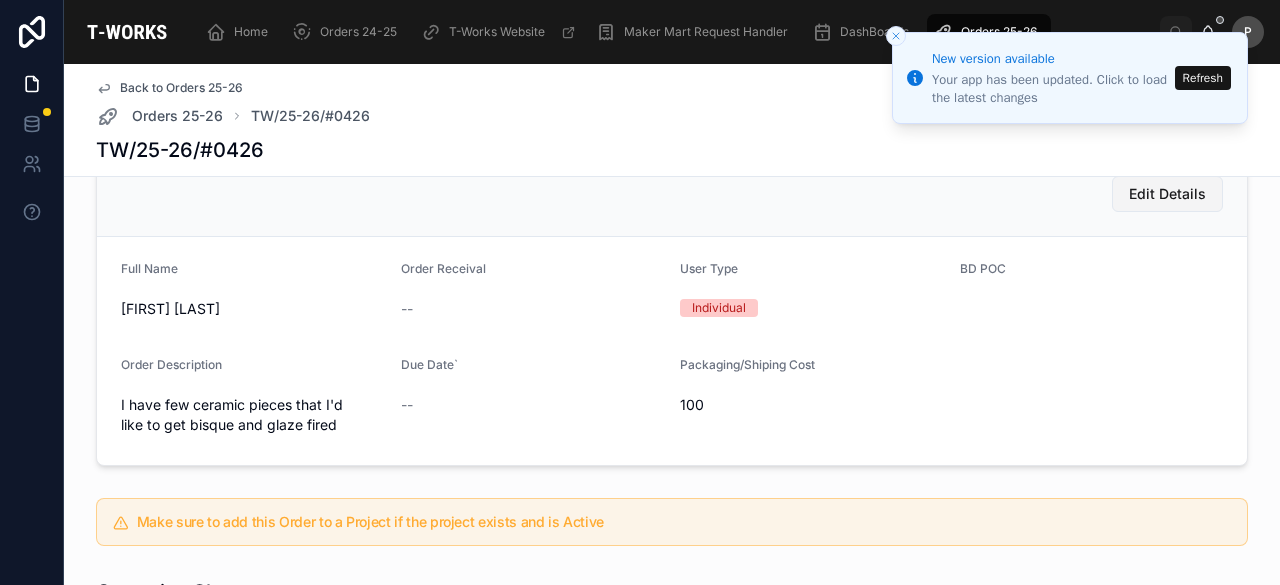 click on "Edit Details" at bounding box center [1167, 194] 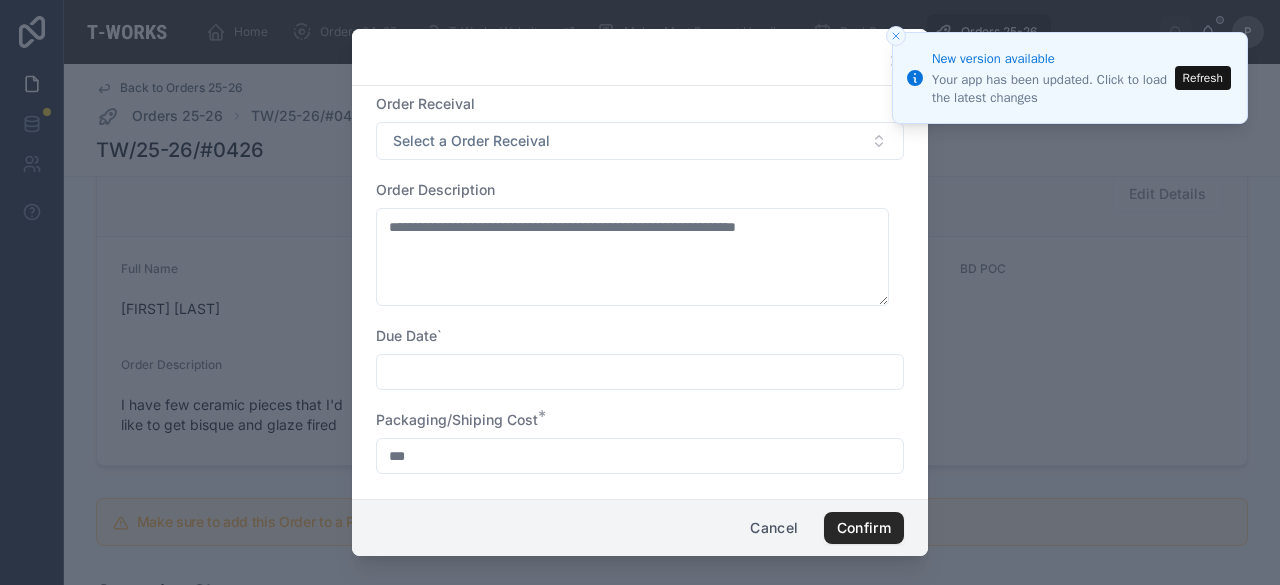 drag, startPoint x: 456, startPoint y: 451, endPoint x: 380, endPoint y: 442, distance: 76.53104 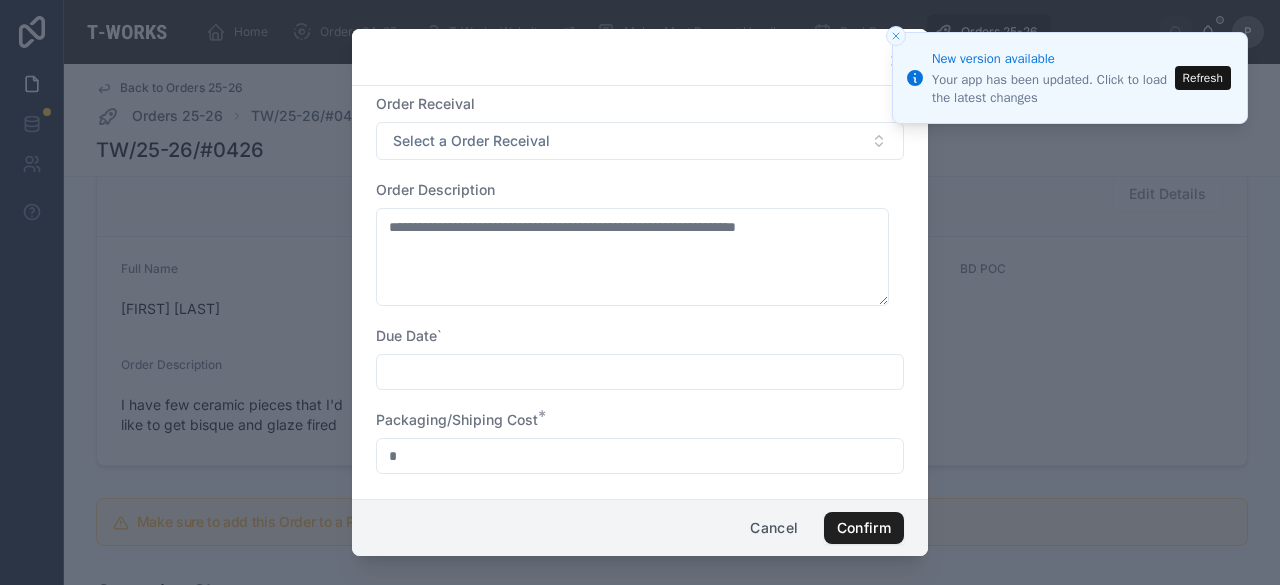 type on "*" 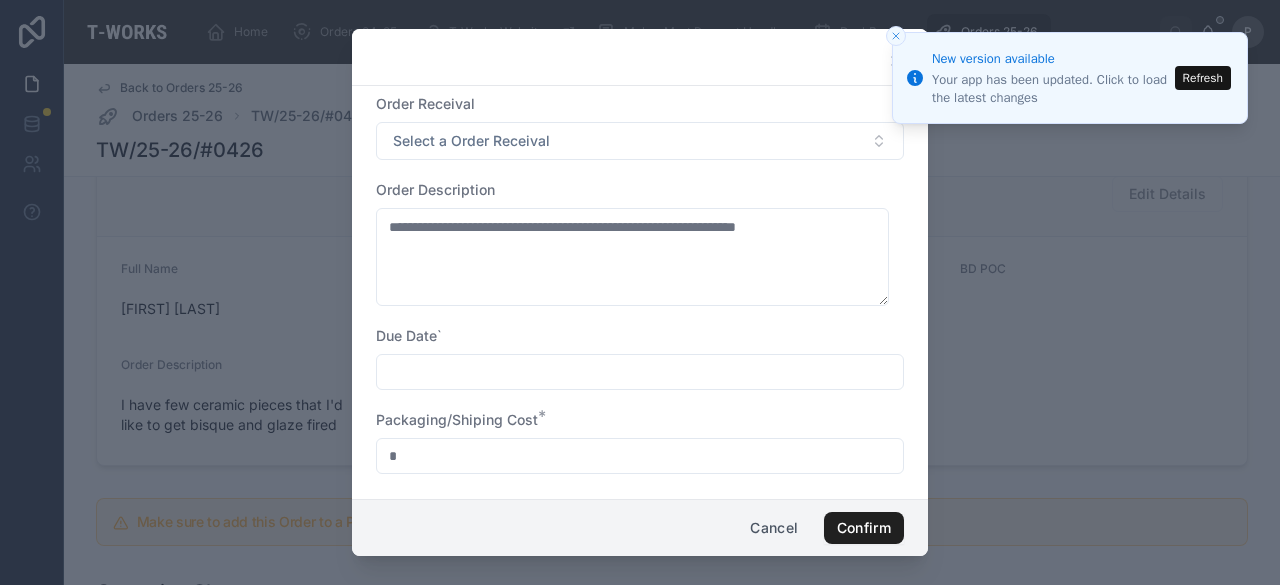 click on "Confirm" at bounding box center (864, 528) 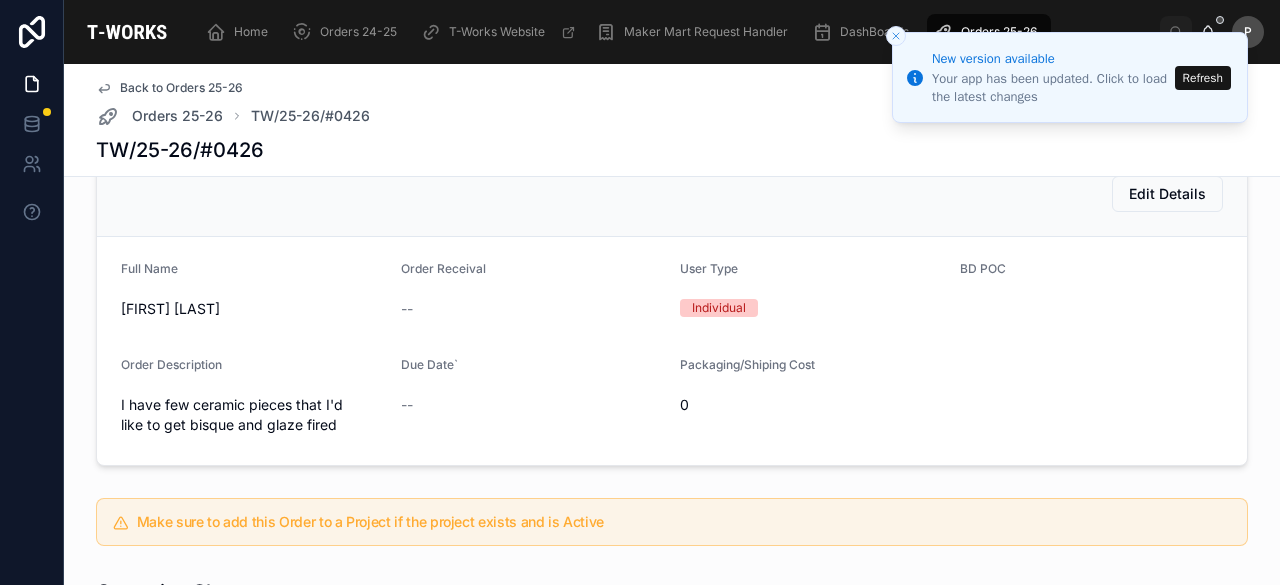 drag, startPoint x: 1197, startPoint y: 71, endPoint x: 1187, endPoint y: 79, distance: 12.806249 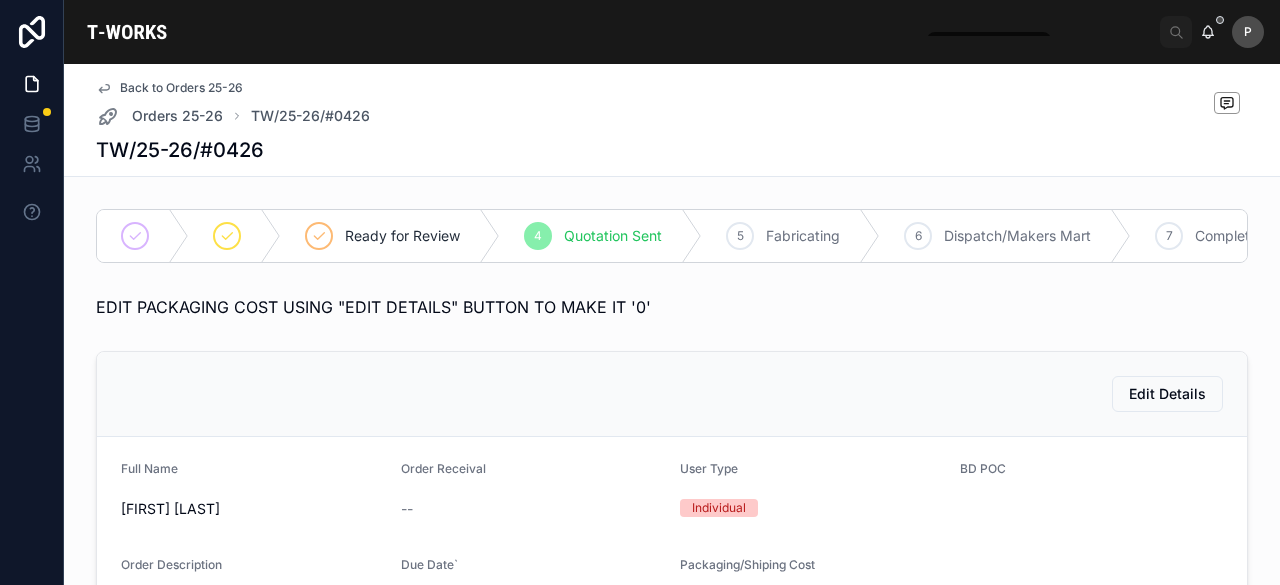 scroll, scrollTop: 0, scrollLeft: 0, axis: both 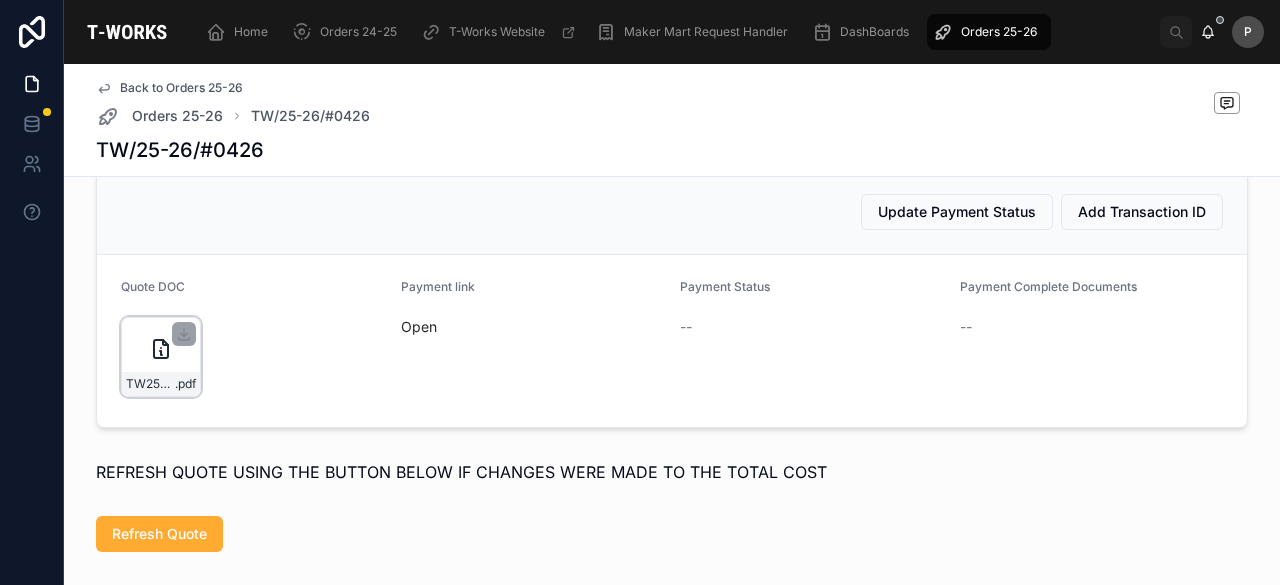 click on "TW25-26#0426 .pdf" at bounding box center [161, 357] 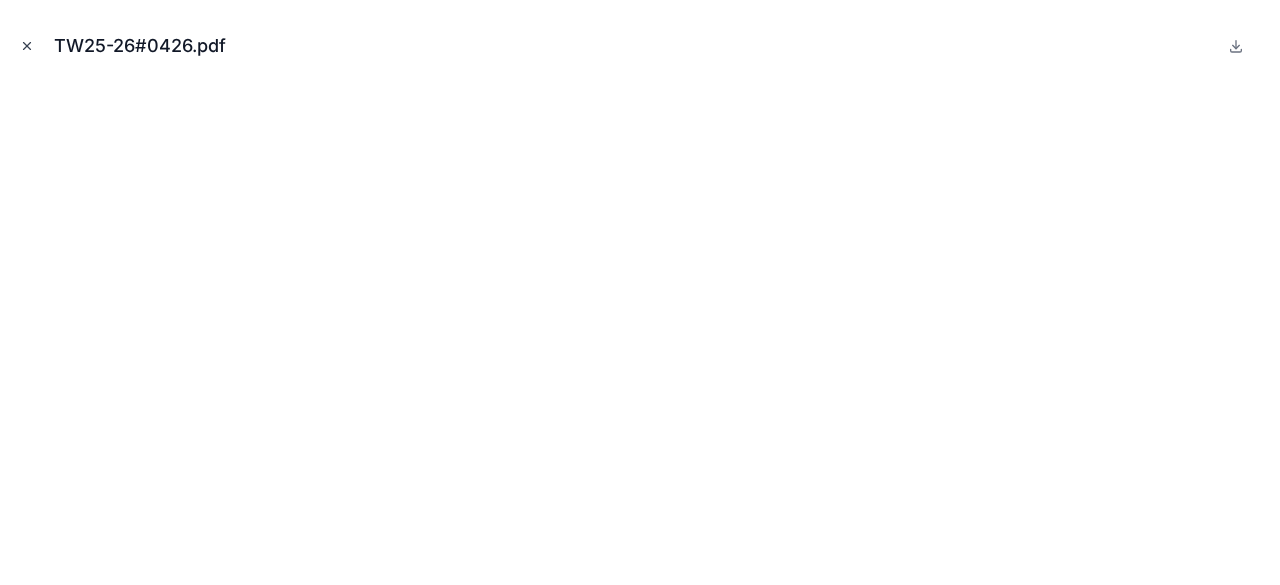 click 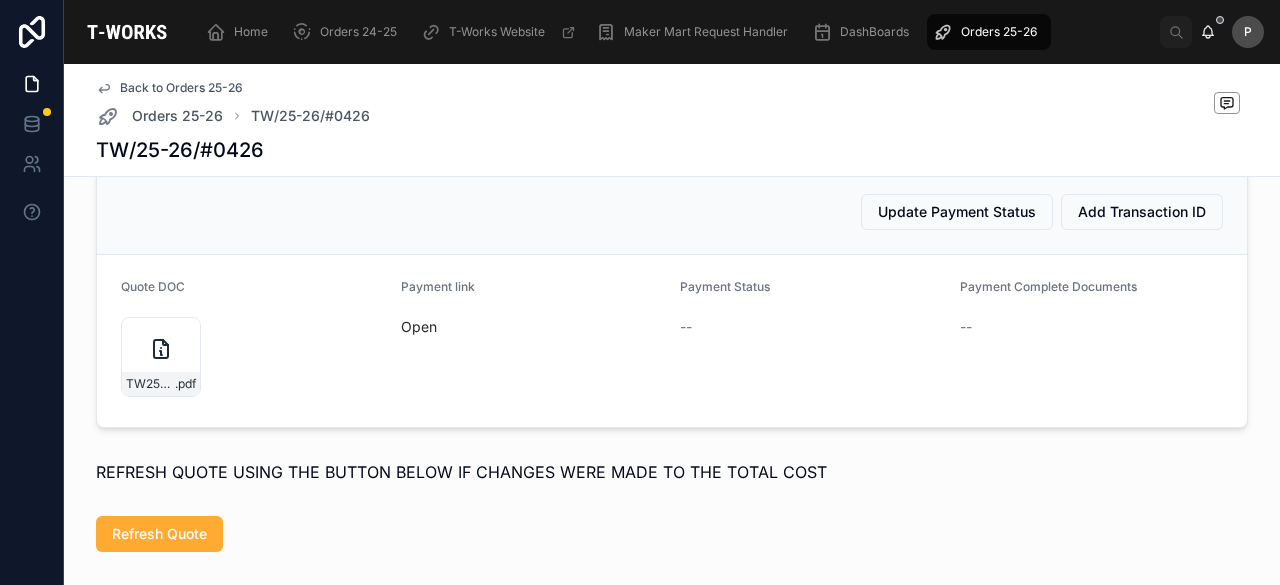 scroll, scrollTop: 1000, scrollLeft: 0, axis: vertical 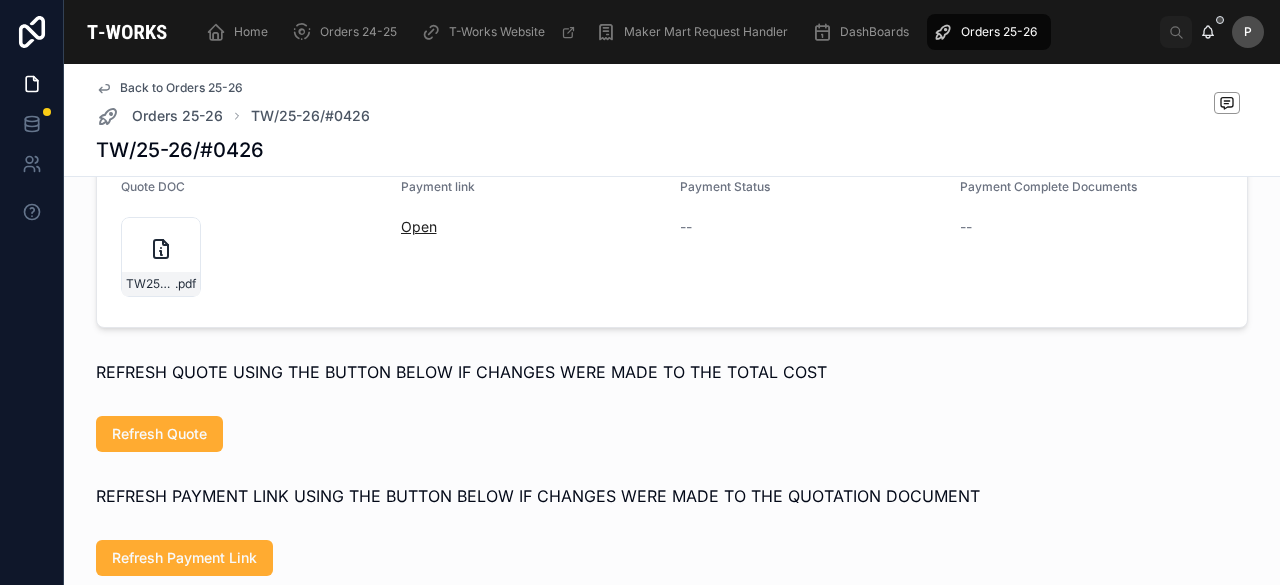 click on "Open" at bounding box center [419, 226] 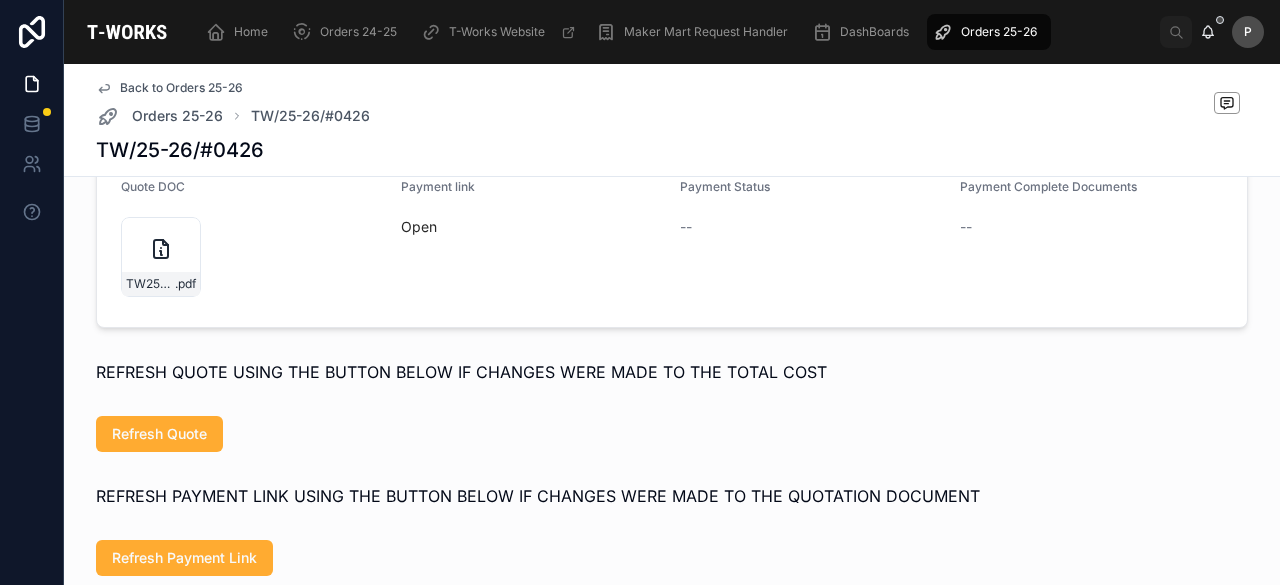 scroll, scrollTop: 1300, scrollLeft: 0, axis: vertical 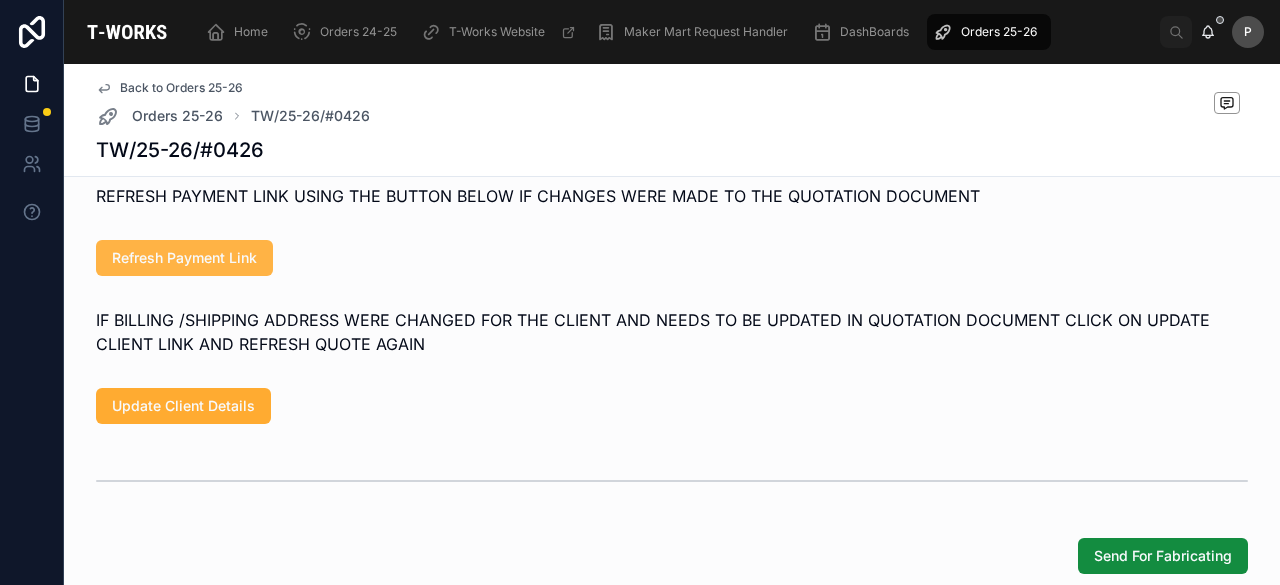 click on "Refresh Payment Link" at bounding box center [184, 258] 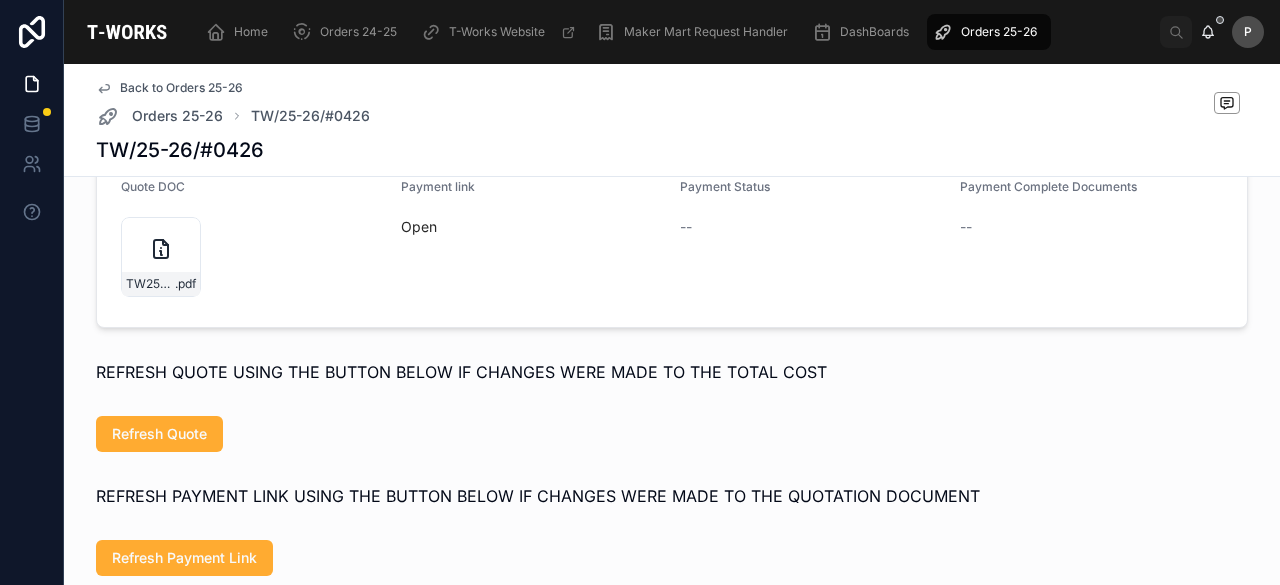 scroll, scrollTop: 800, scrollLeft: 0, axis: vertical 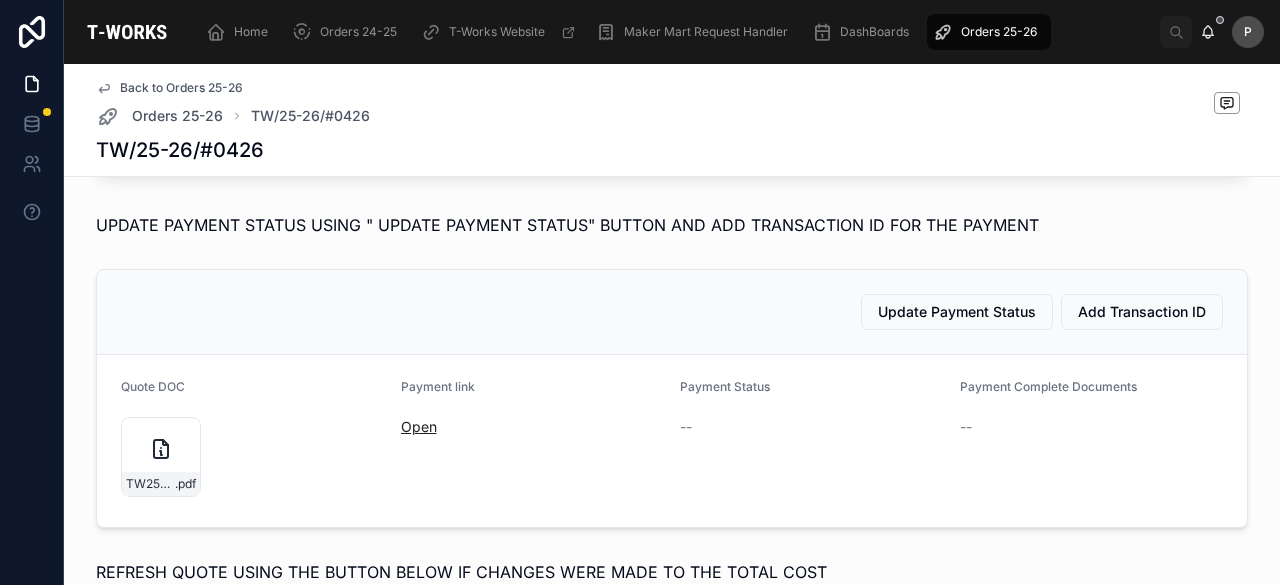 click on "Open" at bounding box center (419, 426) 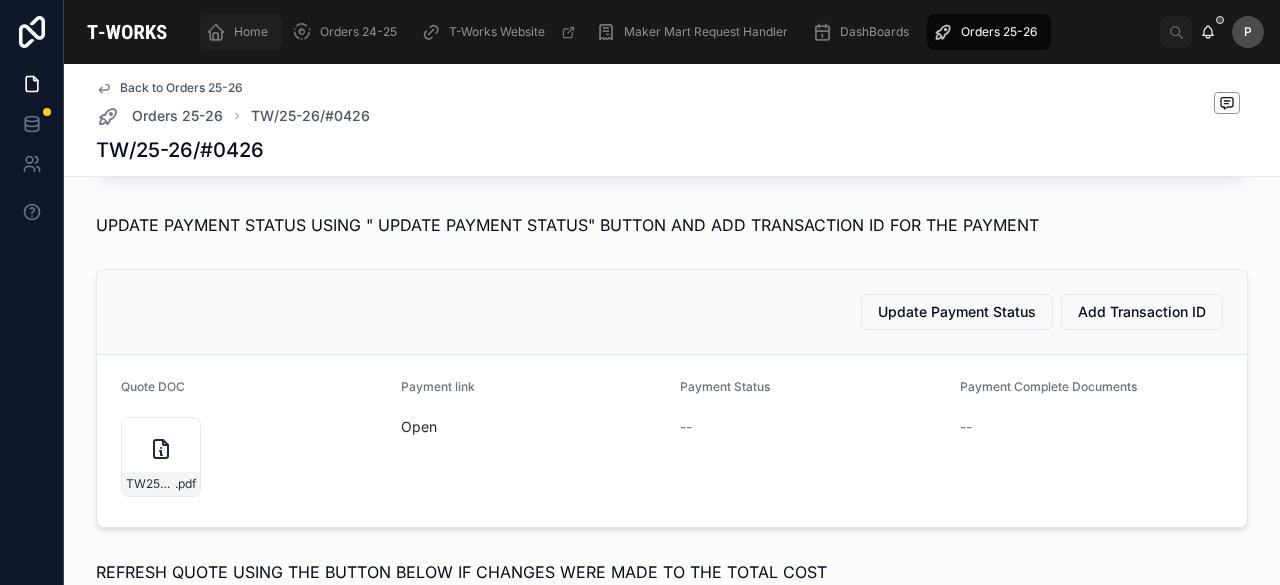 click on "Home" at bounding box center (251, 32) 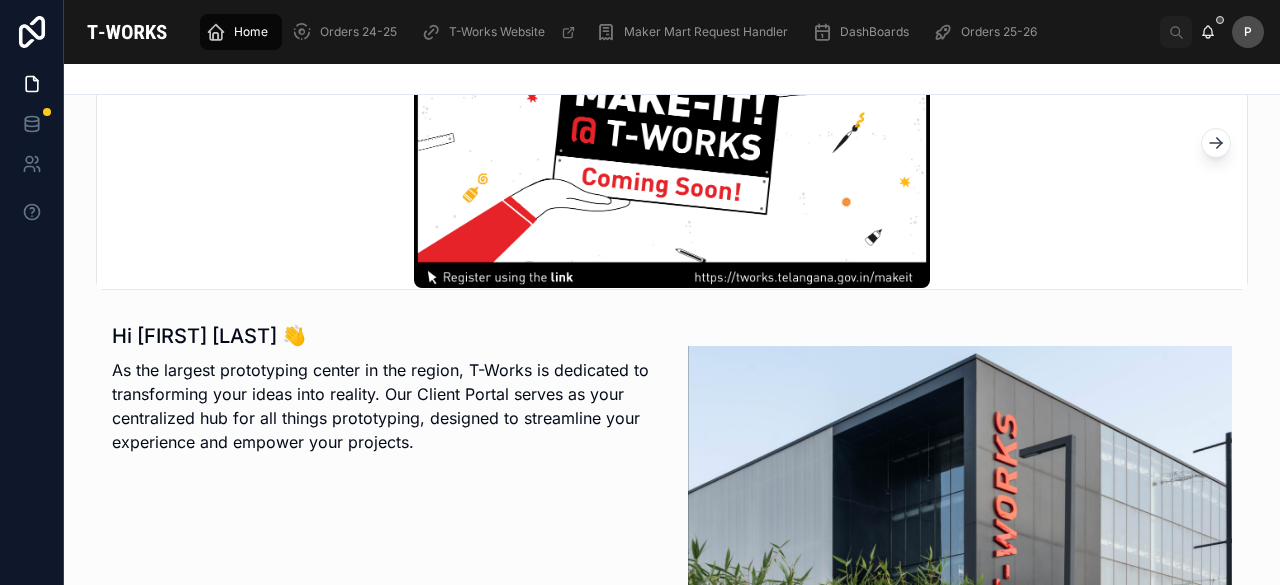 scroll, scrollTop: 400, scrollLeft: 0, axis: vertical 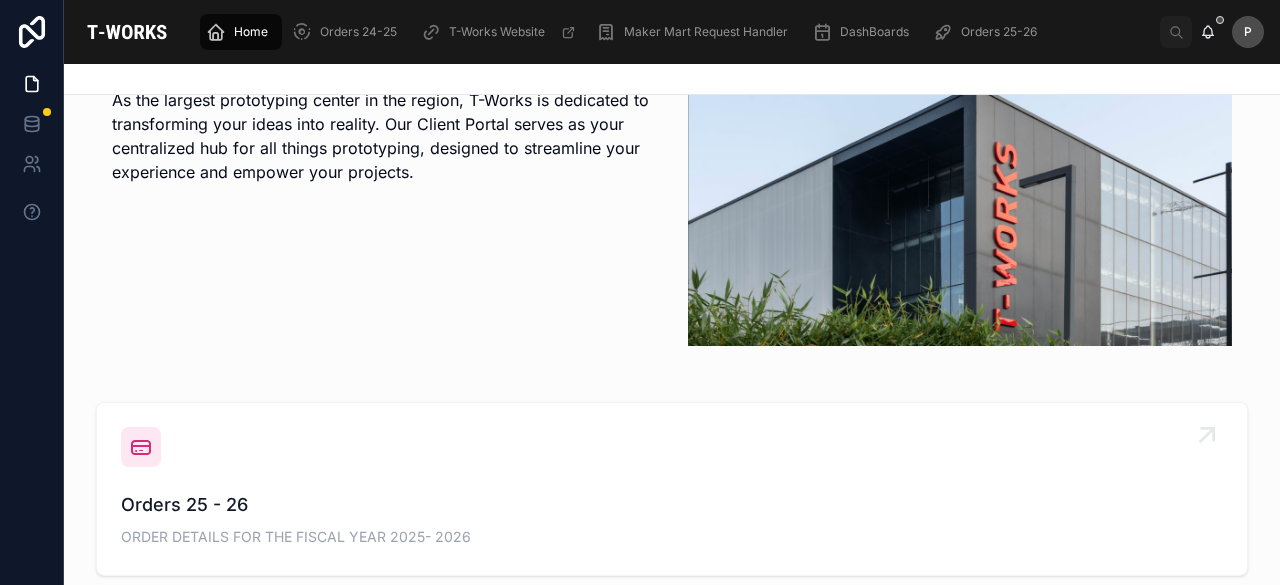 click on "Orders 25 - 26" at bounding box center [672, 505] 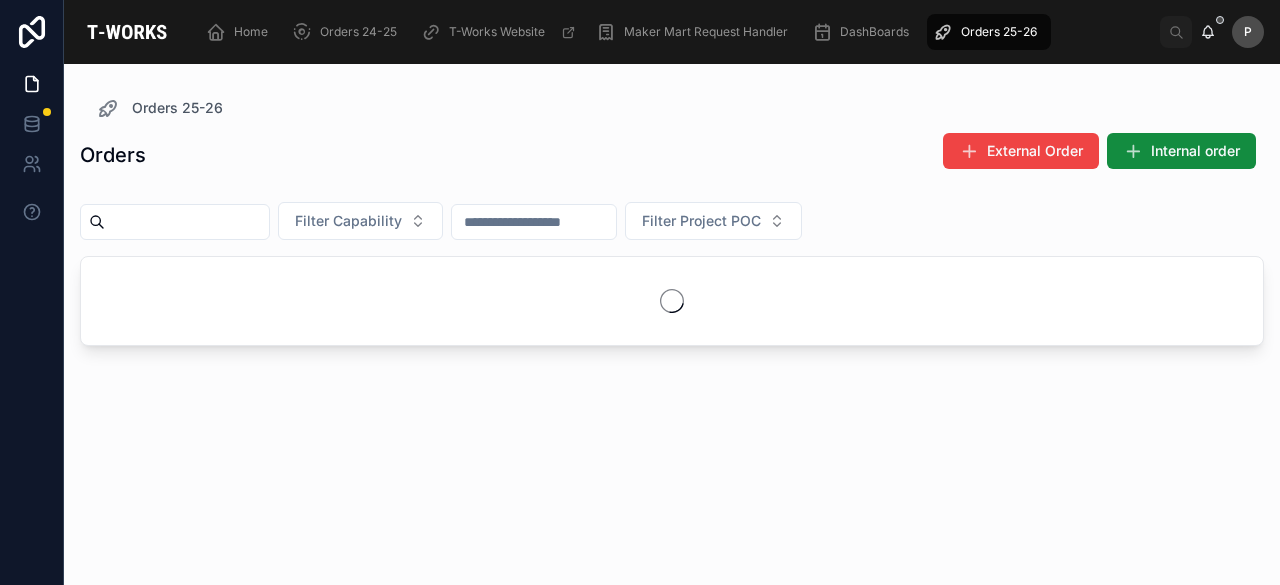 scroll, scrollTop: 0, scrollLeft: 0, axis: both 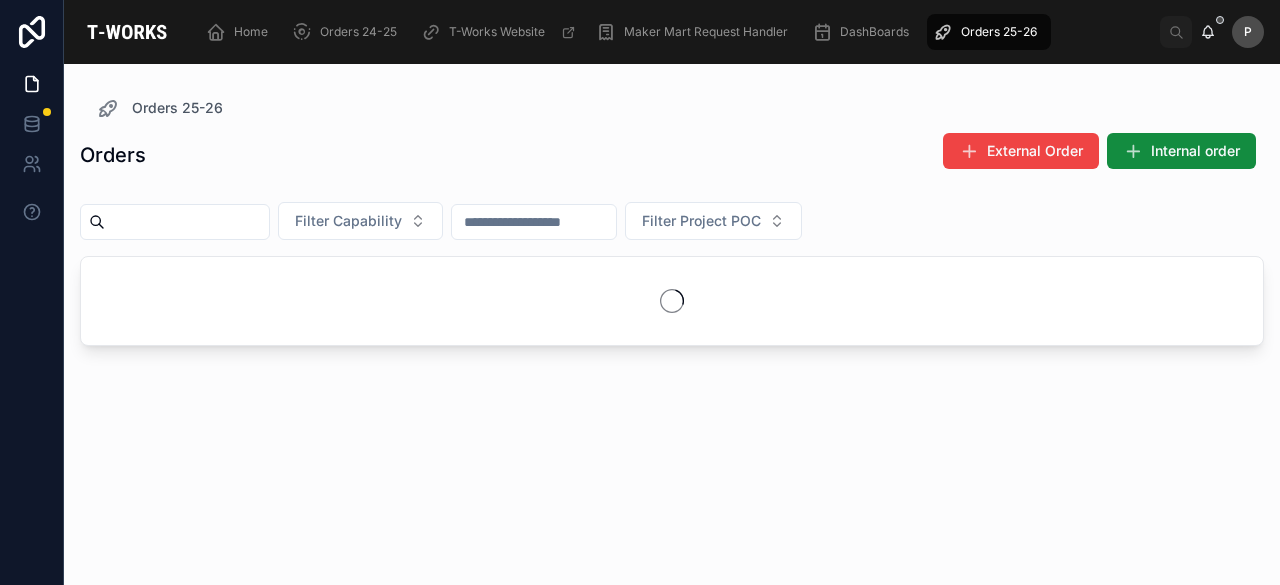 click at bounding box center (187, 222) 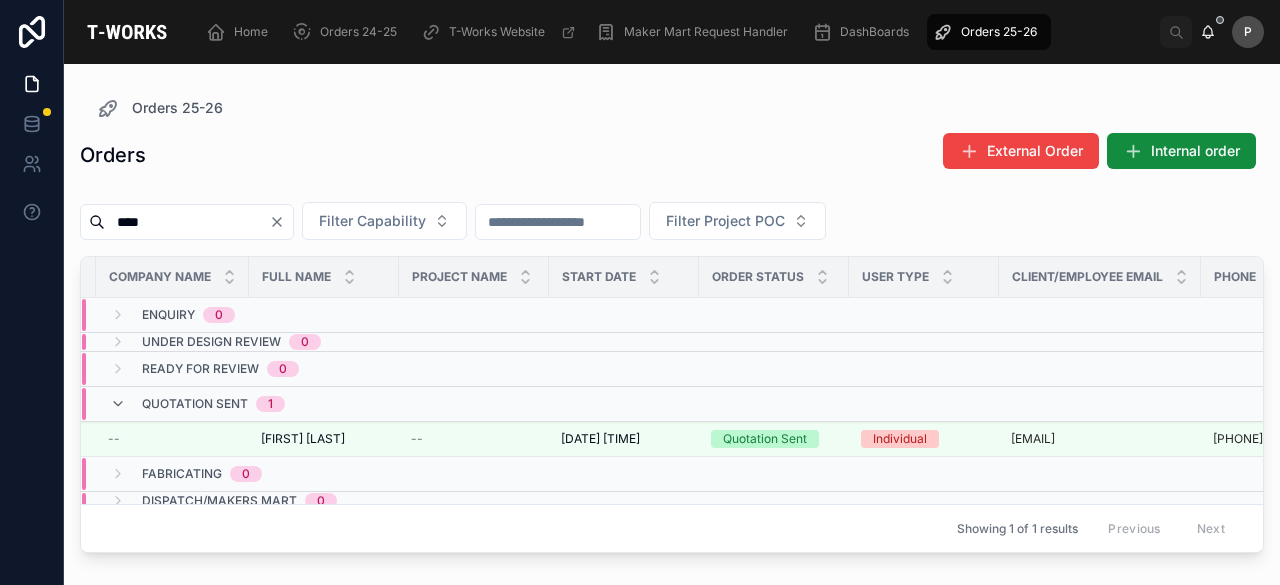 scroll, scrollTop: 0, scrollLeft: 140, axis: horizontal 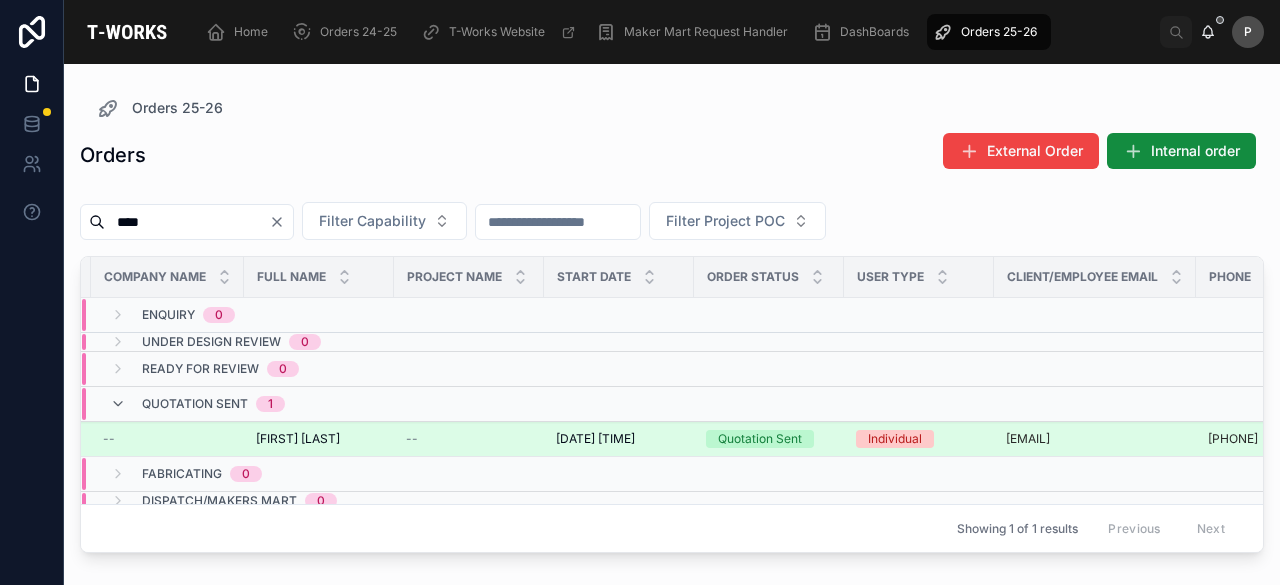 type on "****" 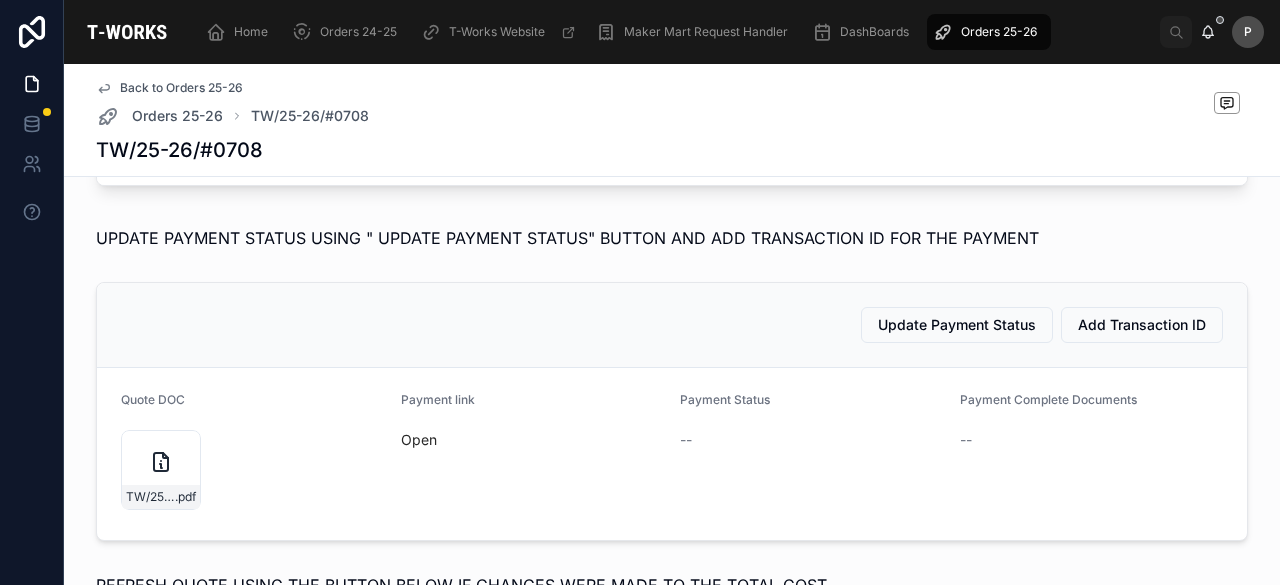 scroll, scrollTop: 900, scrollLeft: 0, axis: vertical 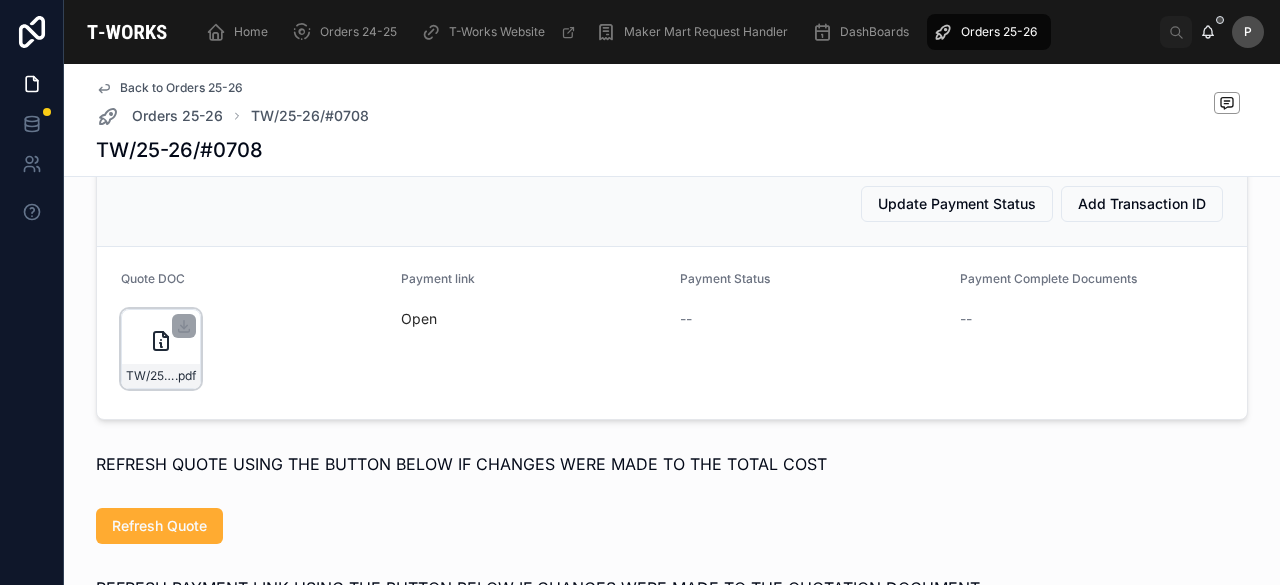 click on "TW/25-26/#0708 .pdf" at bounding box center (161, 349) 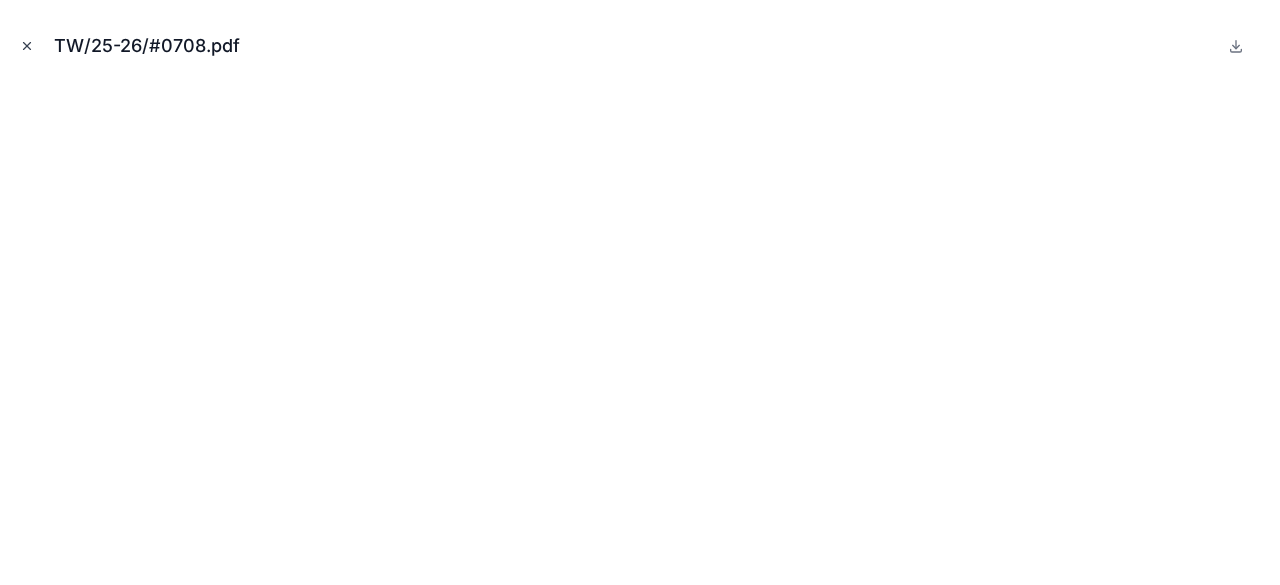 click 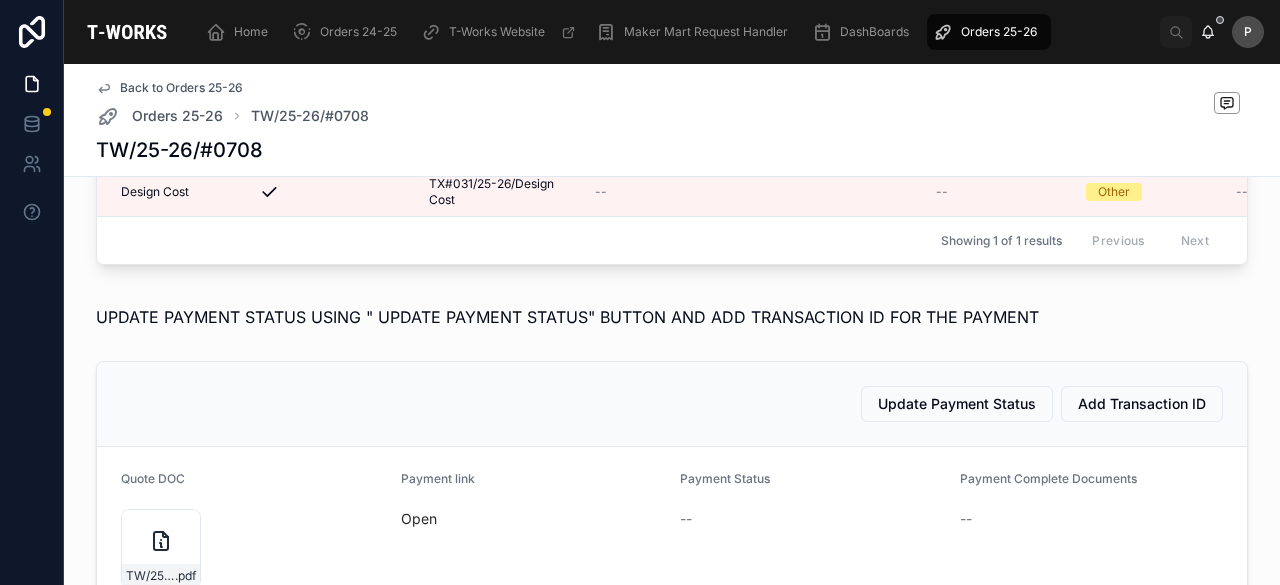 scroll, scrollTop: 700, scrollLeft: 0, axis: vertical 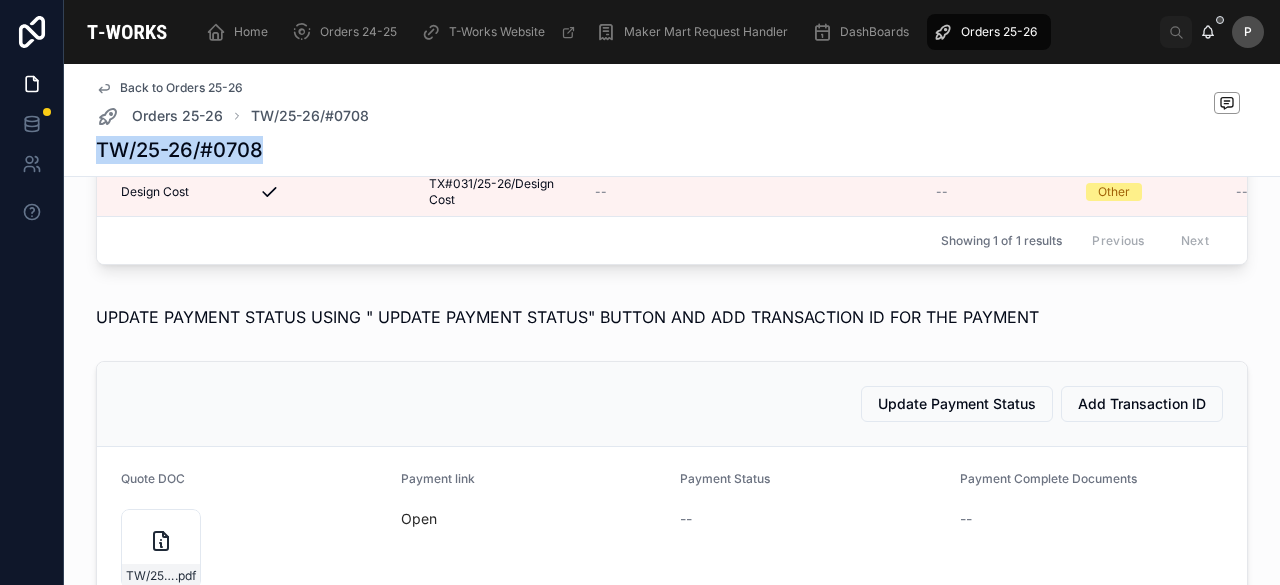 drag, startPoint x: 130, startPoint y: 143, endPoint x: 80, endPoint y: 143, distance: 50 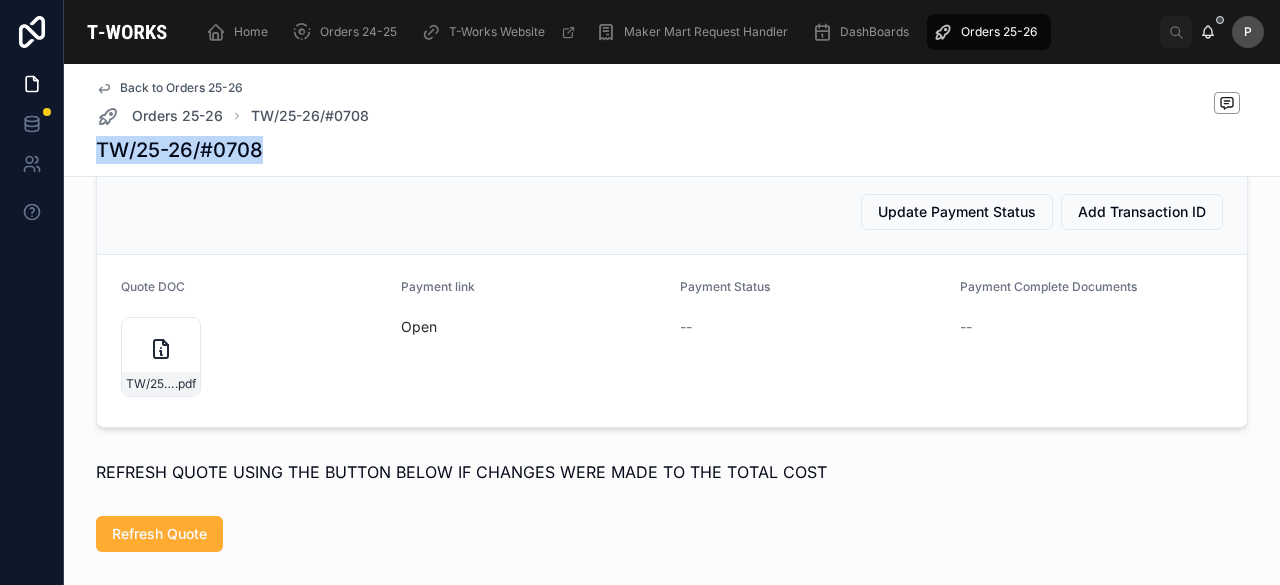 scroll, scrollTop: 900, scrollLeft: 0, axis: vertical 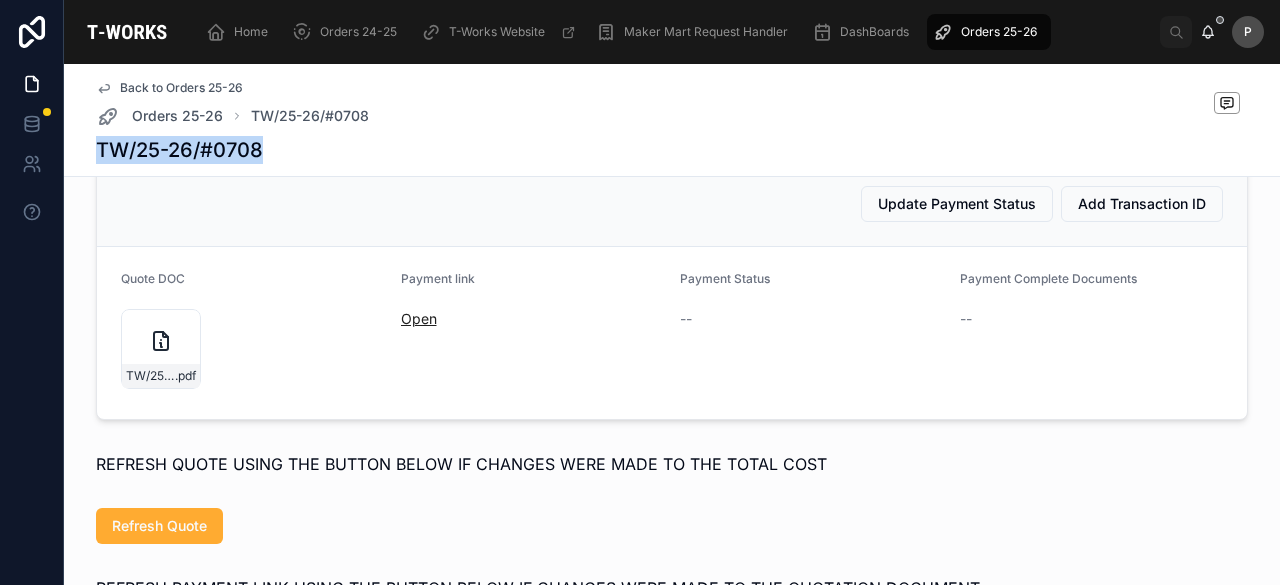 click on "Open" at bounding box center (419, 318) 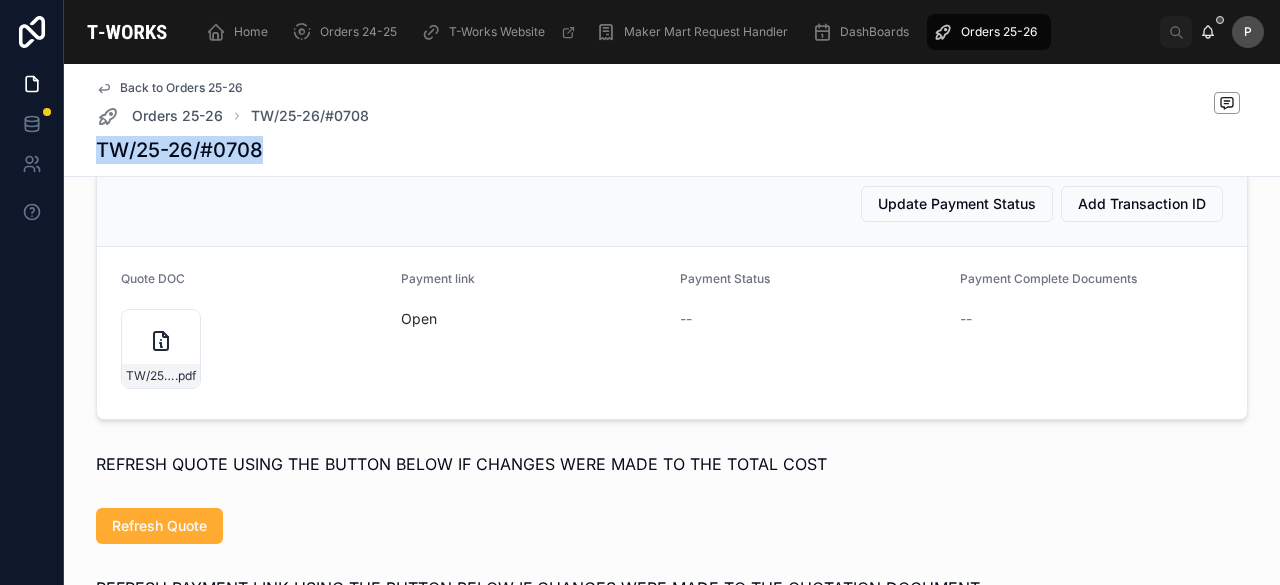 click on "TW/25-26/#0708" at bounding box center [179, 150] 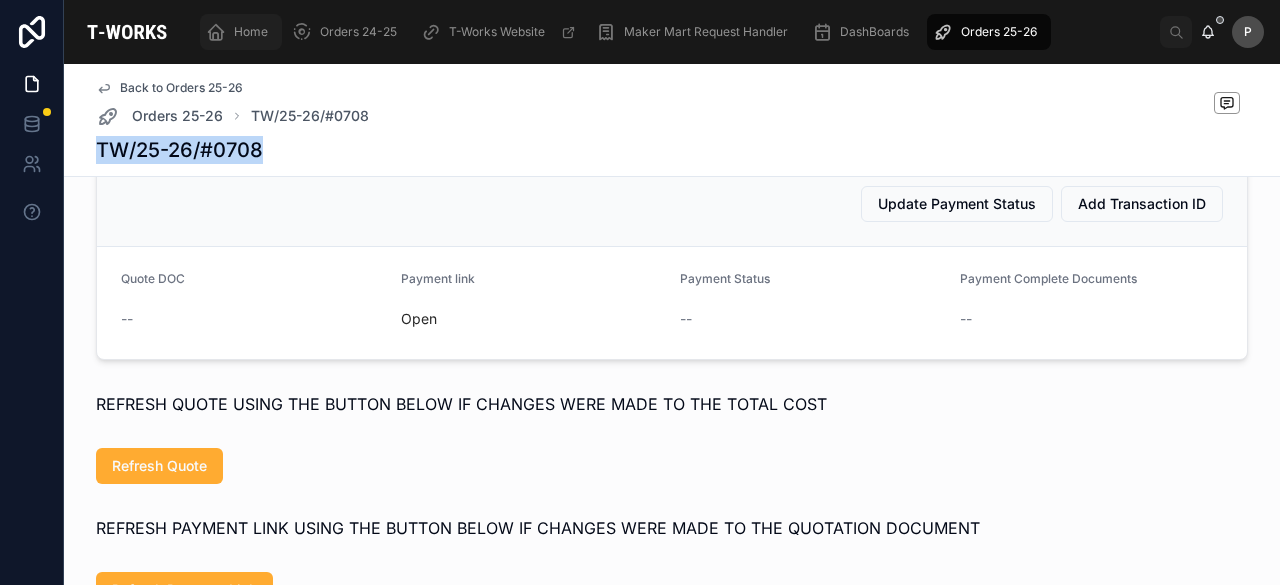 click on "Home" at bounding box center [251, 32] 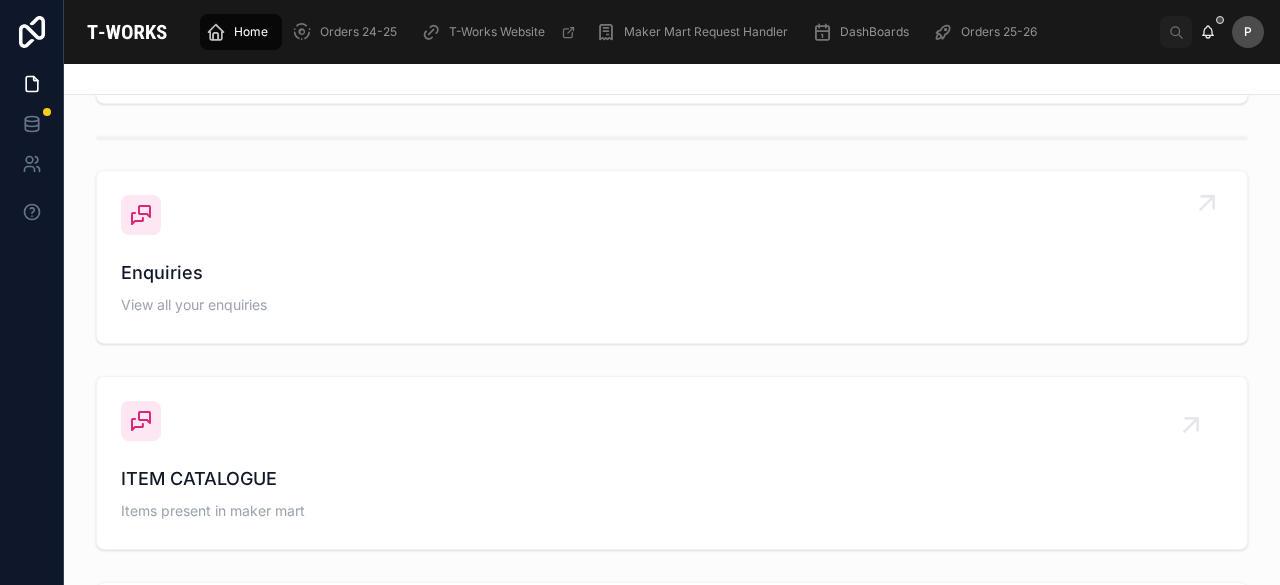scroll, scrollTop: 578, scrollLeft: 0, axis: vertical 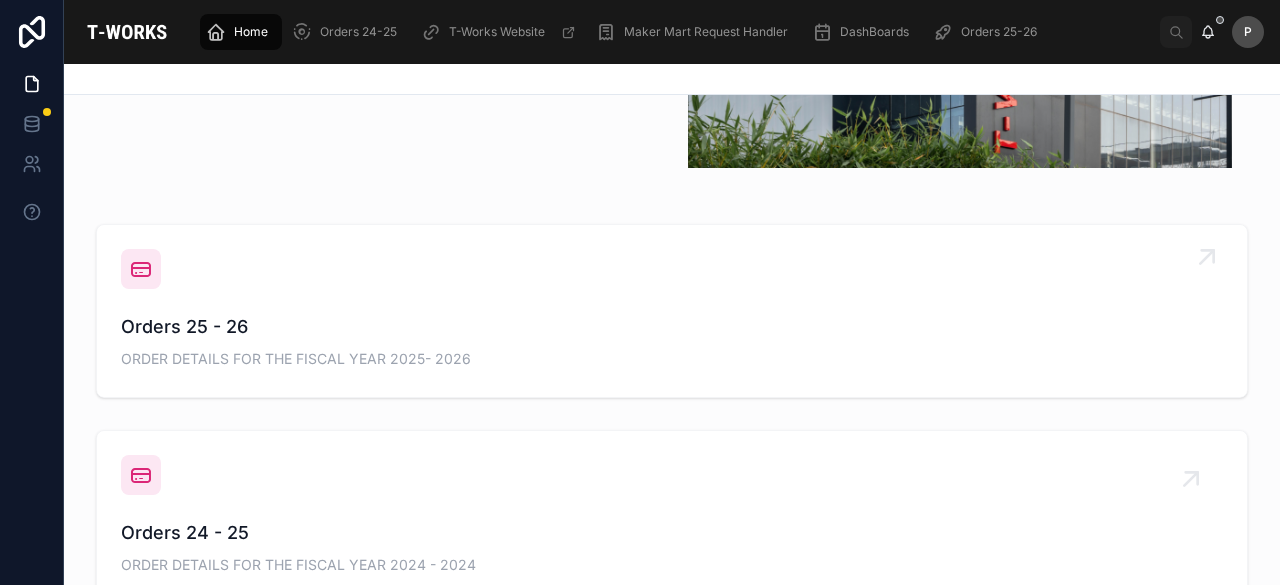 click on "Orders 25 - 26" at bounding box center (672, 327) 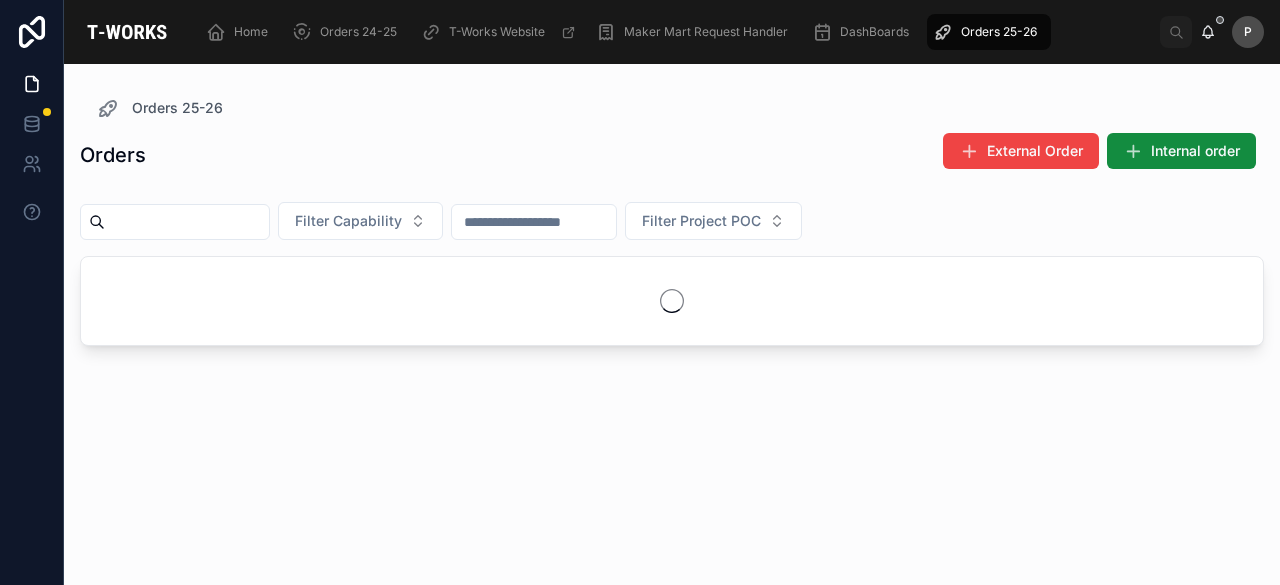 scroll, scrollTop: 0, scrollLeft: 0, axis: both 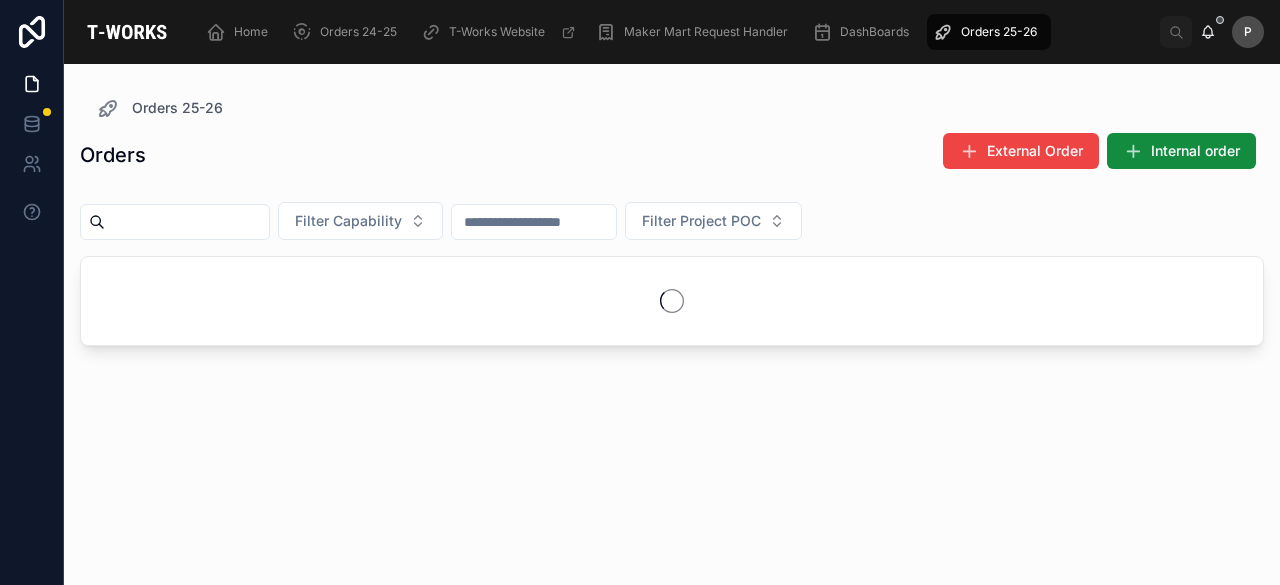 click at bounding box center (187, 222) 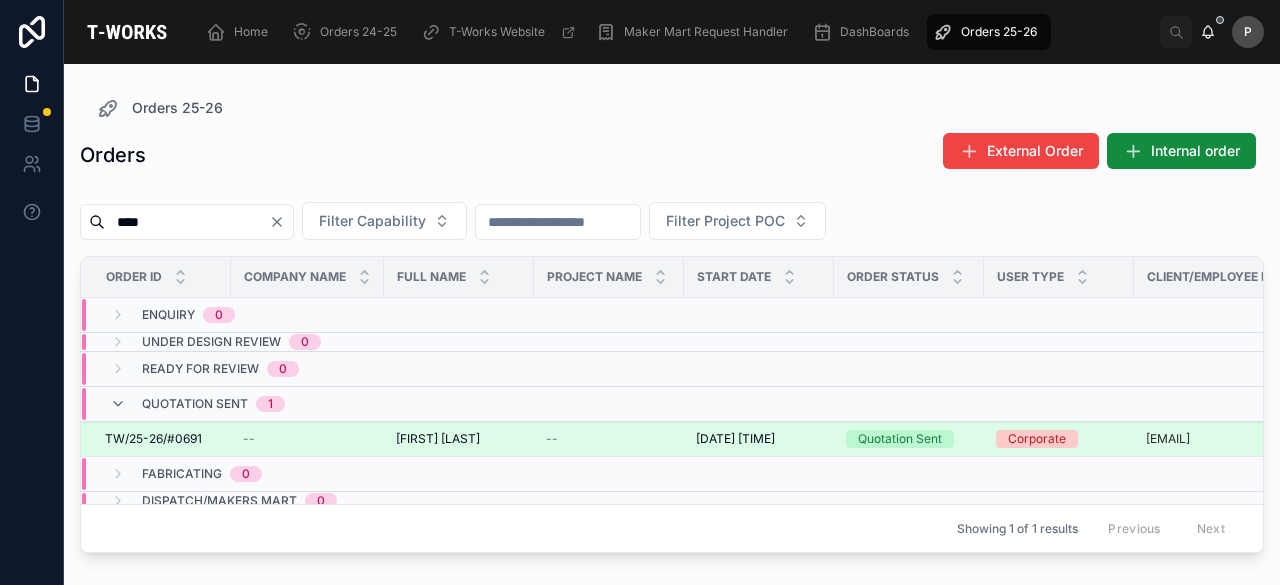 type on "****" 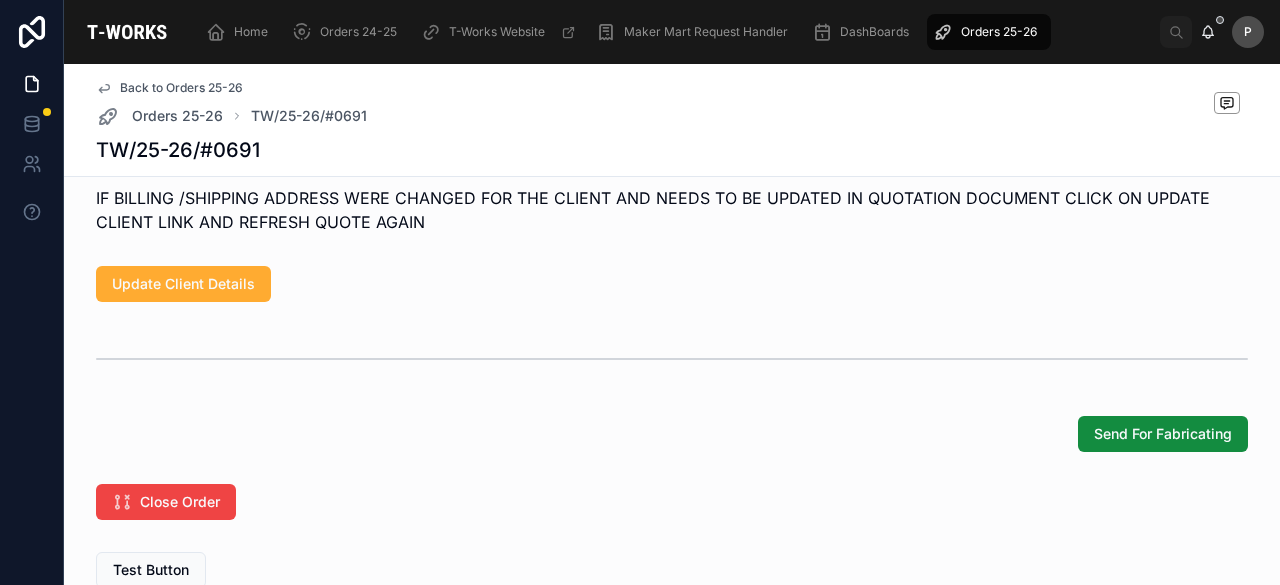 scroll, scrollTop: 1626, scrollLeft: 0, axis: vertical 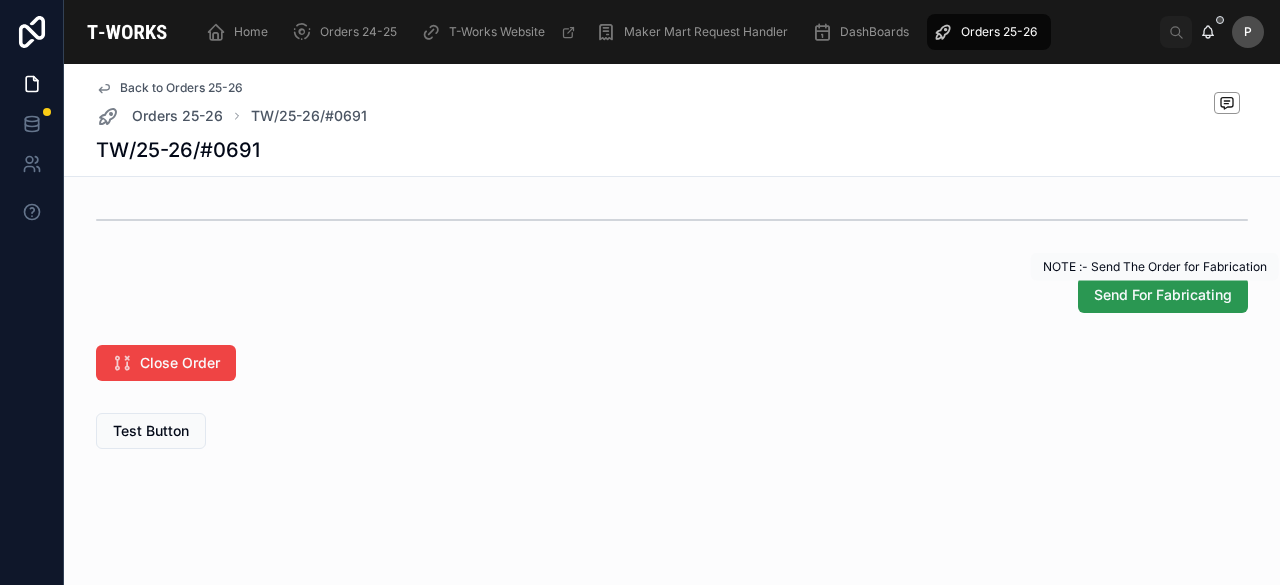 click on "Send For Fabricating" at bounding box center [1163, 295] 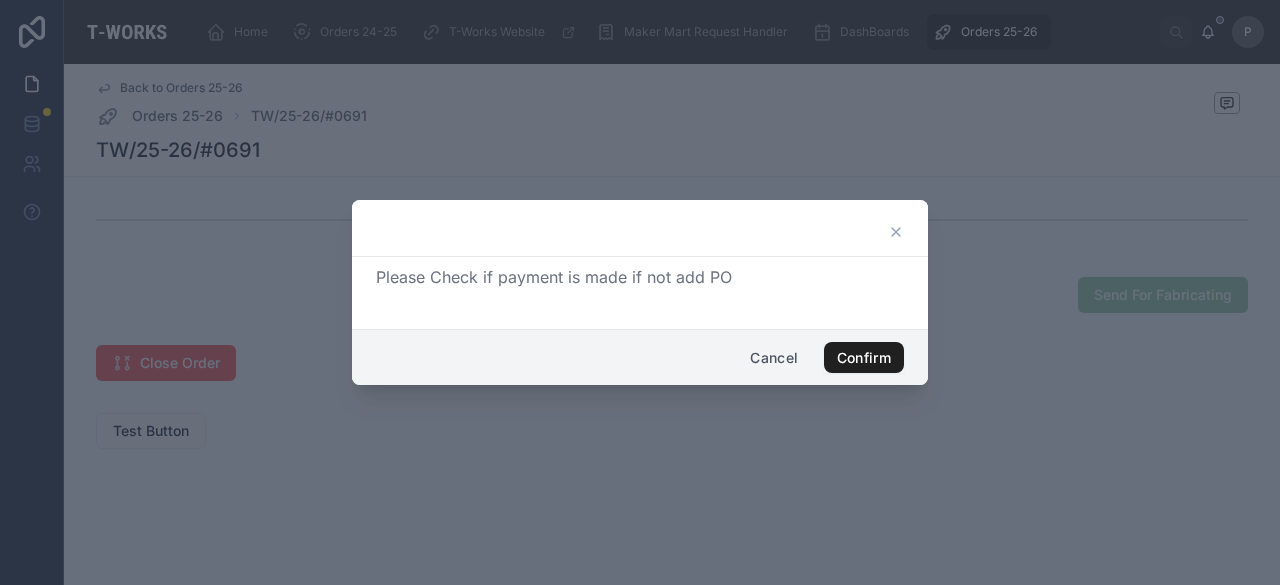 click on "Confirm" at bounding box center (864, 358) 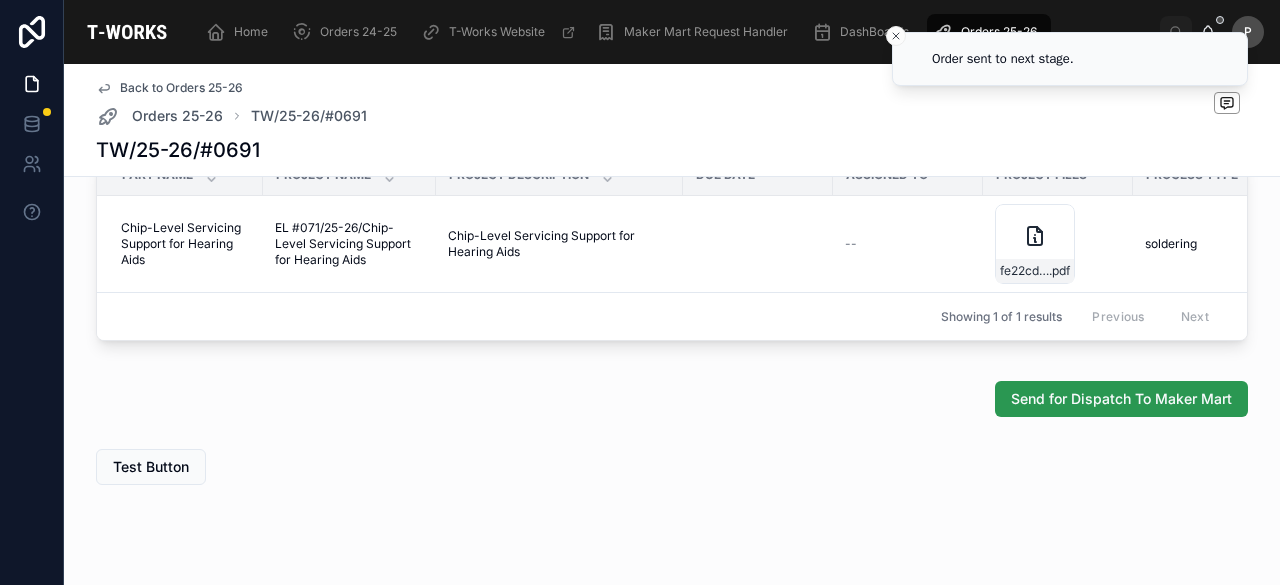 scroll, scrollTop: 1240, scrollLeft: 0, axis: vertical 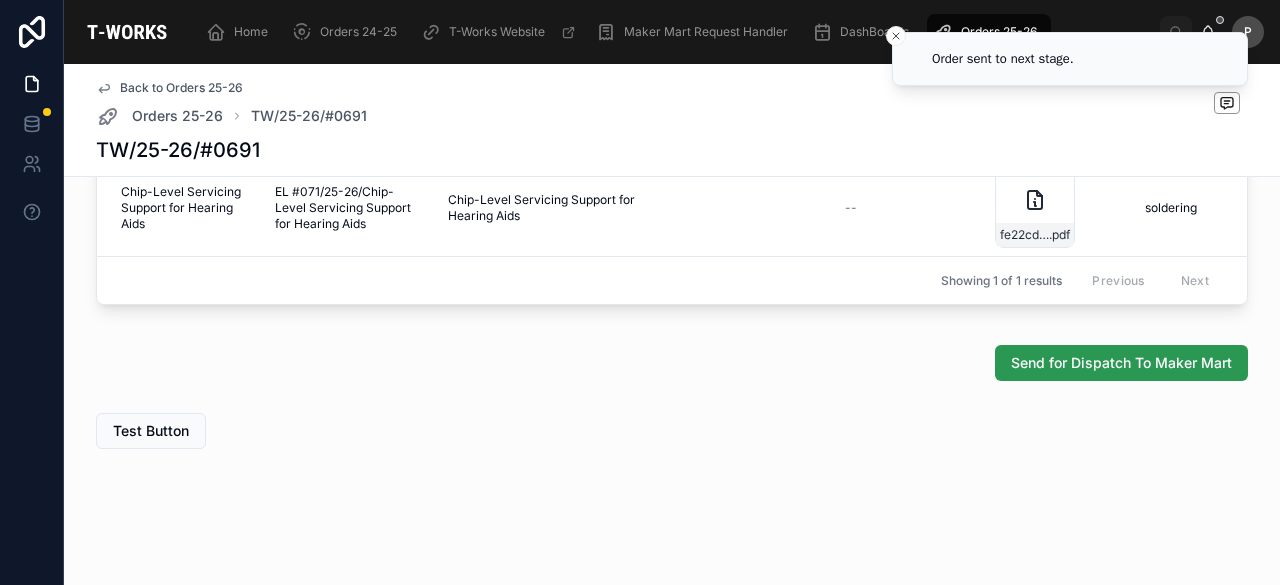 click on "Send for Dispatch To Maker Mart" at bounding box center [1121, 363] 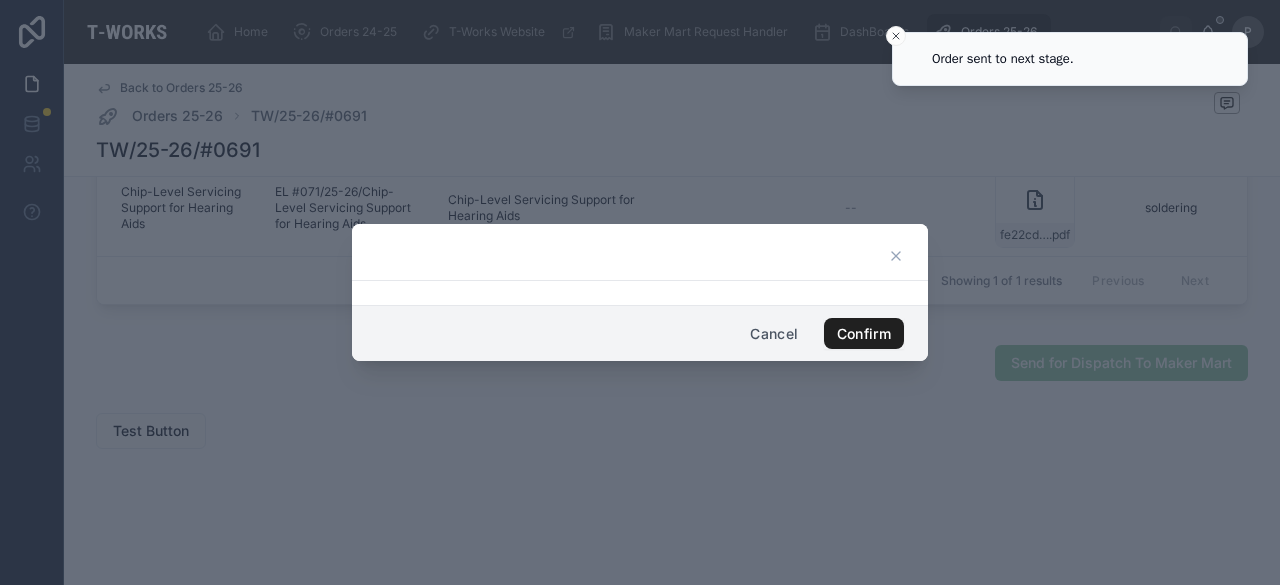 click on "Confirm" at bounding box center [864, 334] 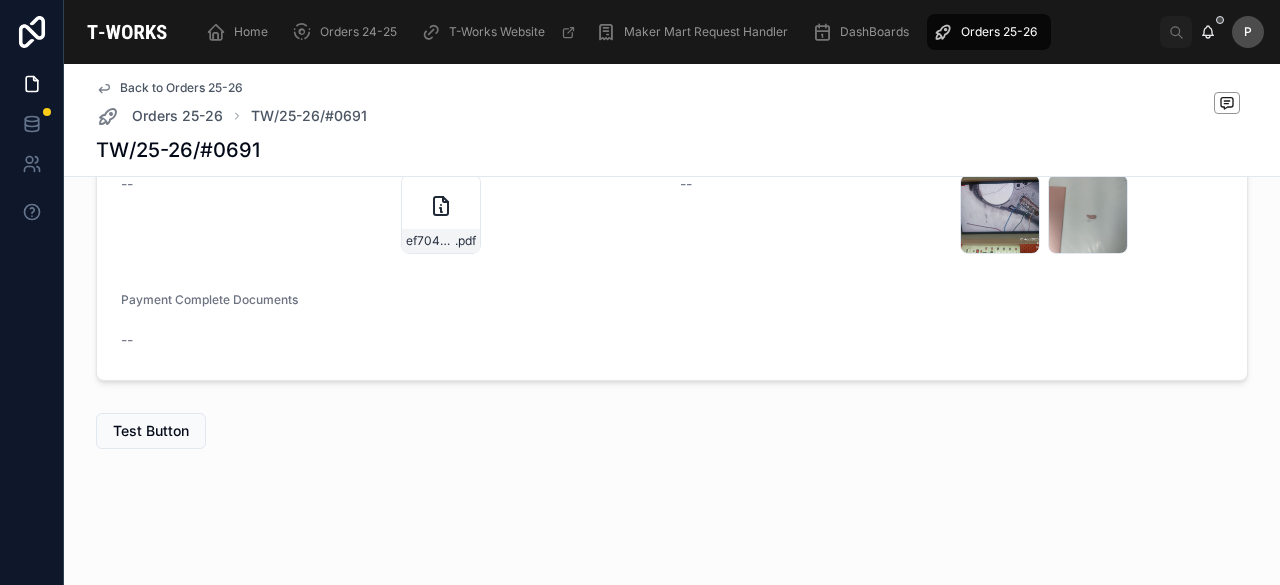 scroll, scrollTop: 910, scrollLeft: 0, axis: vertical 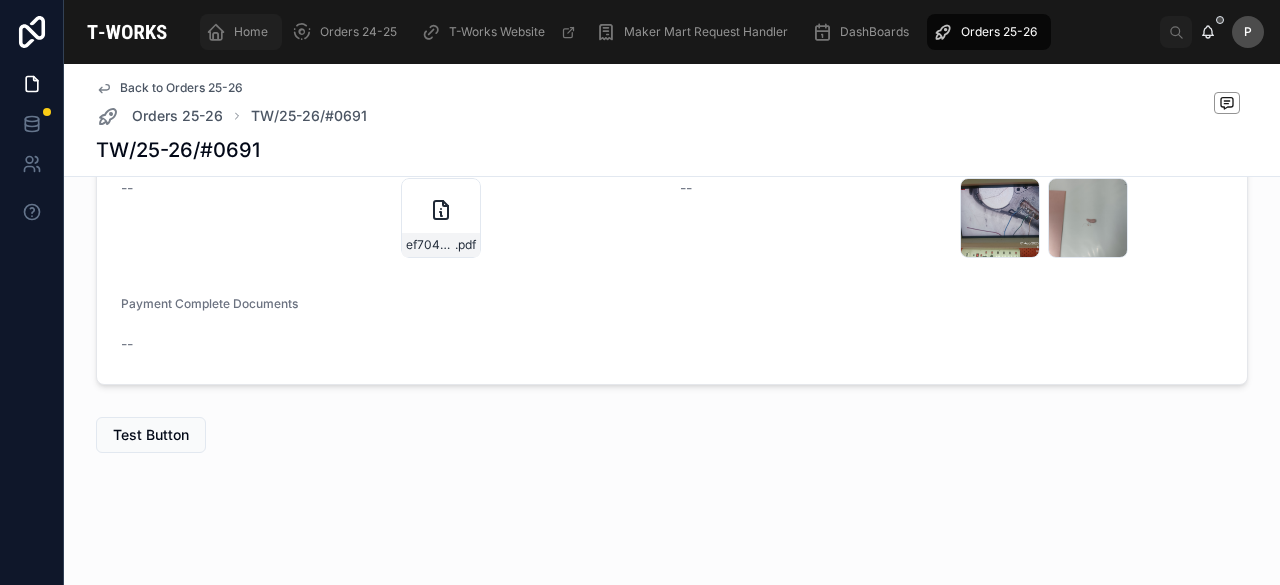 click on "Home" at bounding box center (251, 32) 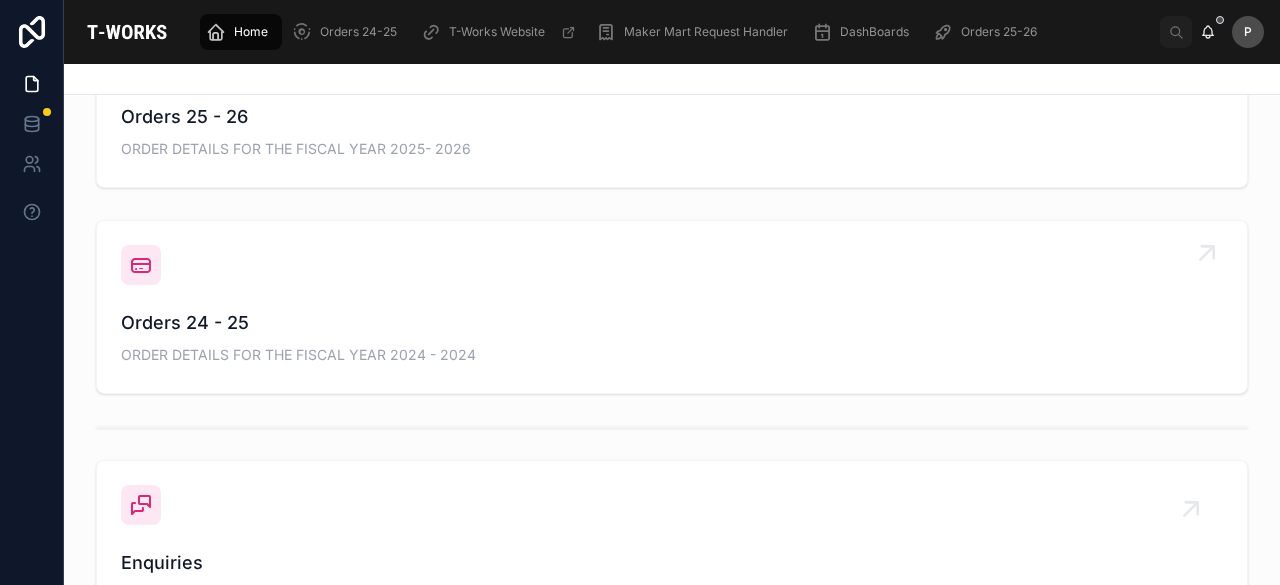 scroll, scrollTop: 788, scrollLeft: 0, axis: vertical 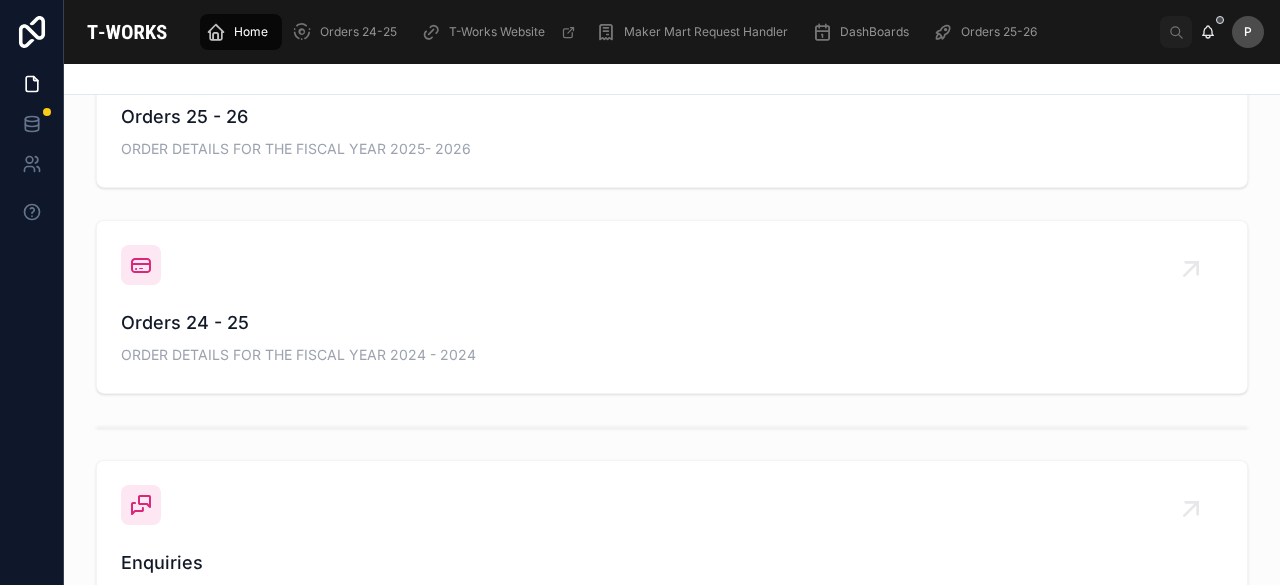 click on "Orders 25 - 26" at bounding box center (672, 117) 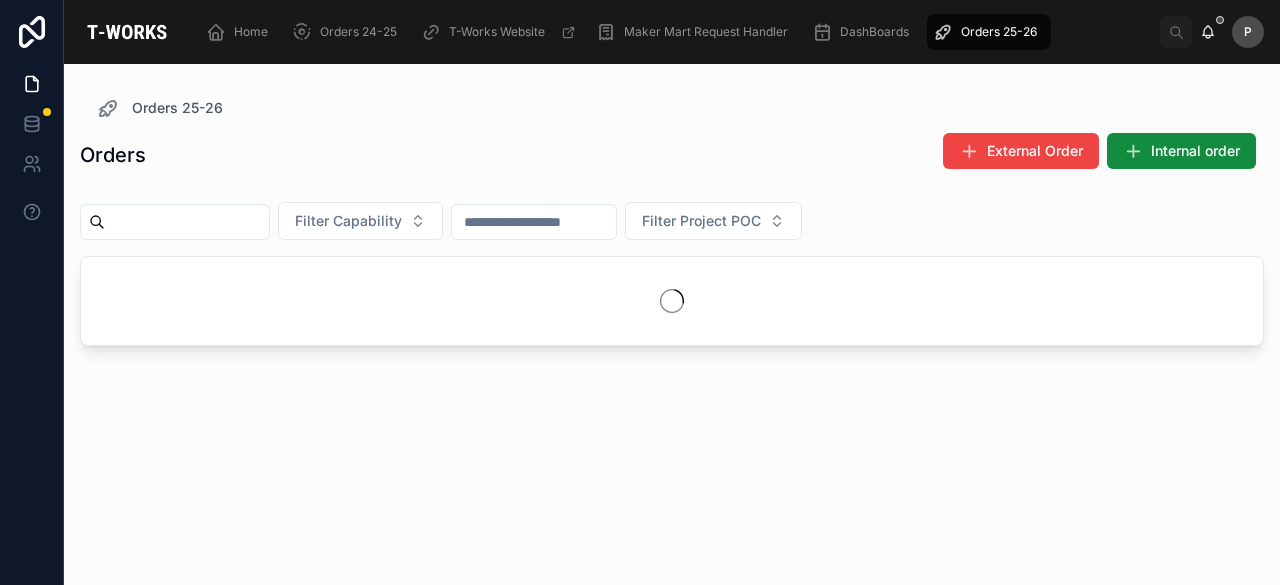 scroll, scrollTop: 0, scrollLeft: 0, axis: both 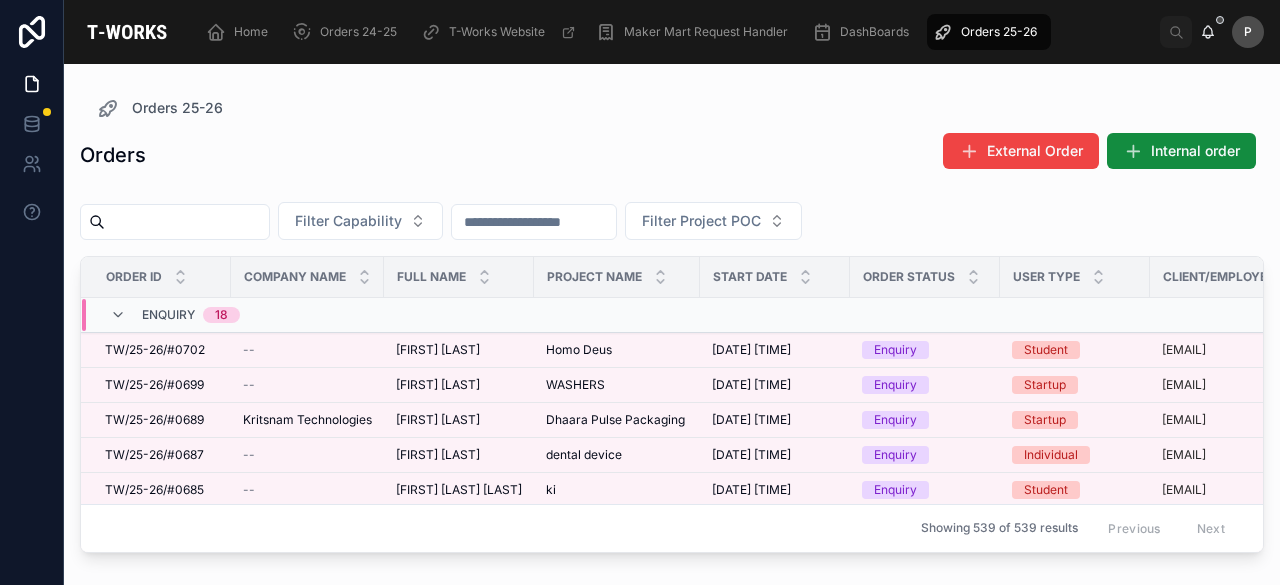 click at bounding box center [187, 222] 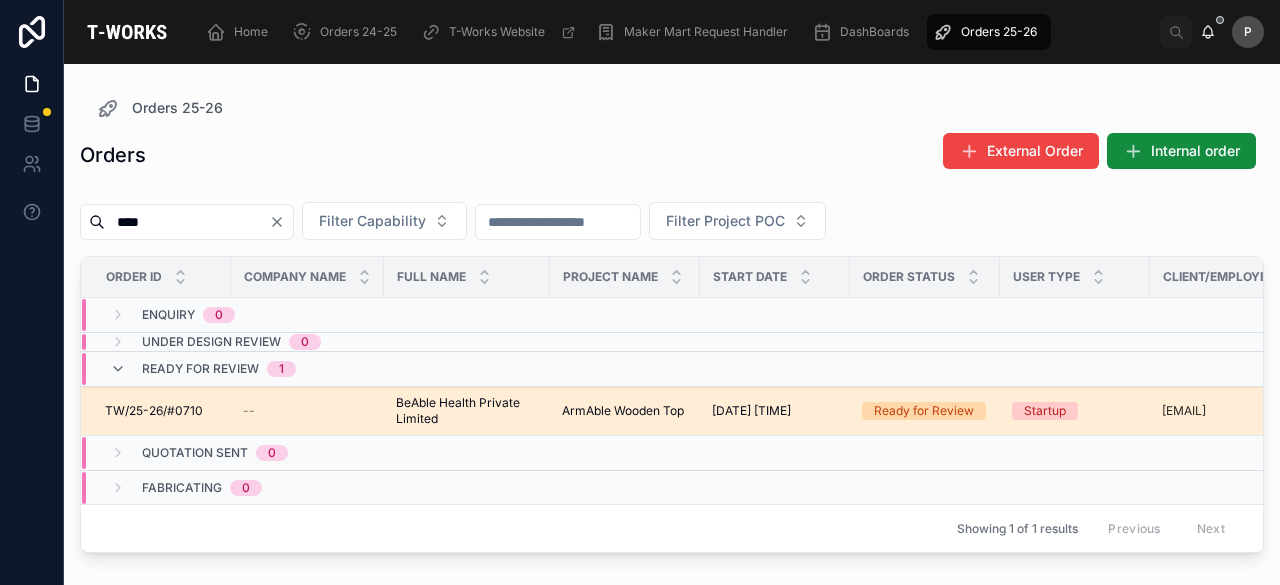 type on "****" 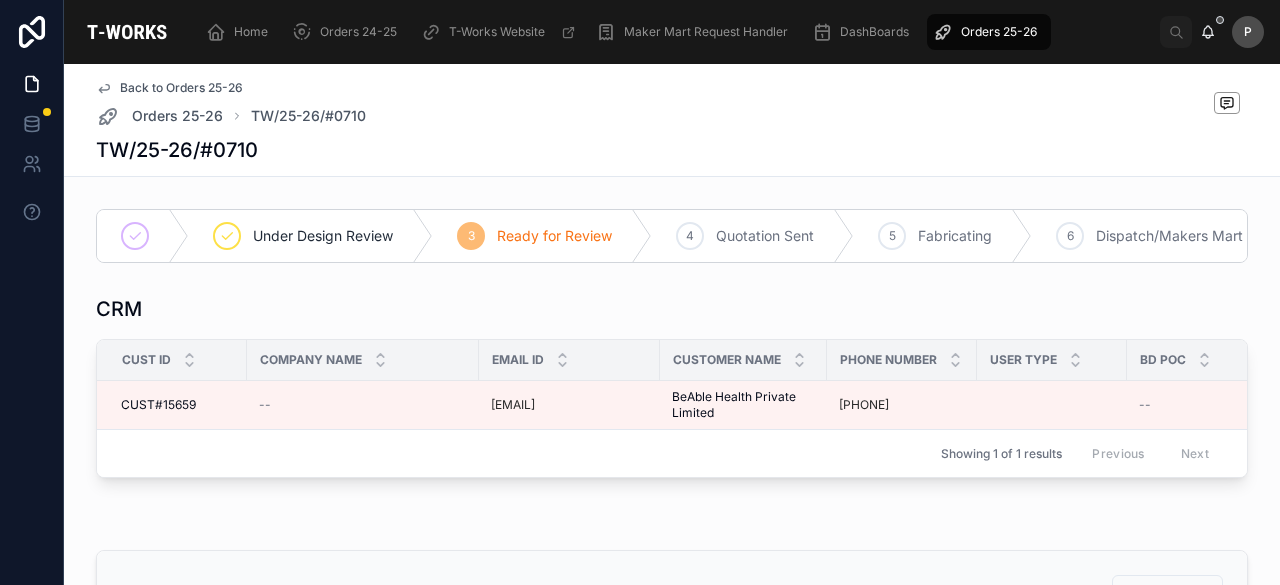 scroll, scrollTop: 200, scrollLeft: 0, axis: vertical 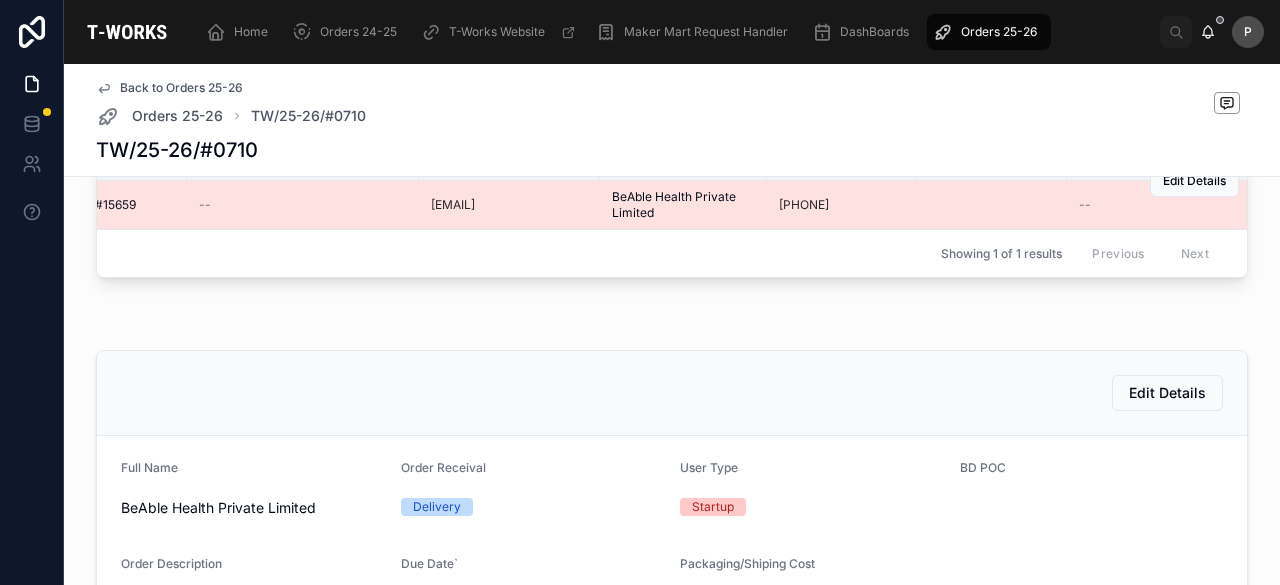 drag, startPoint x: 418, startPoint y: 225, endPoint x: 572, endPoint y: 222, distance: 154.02922 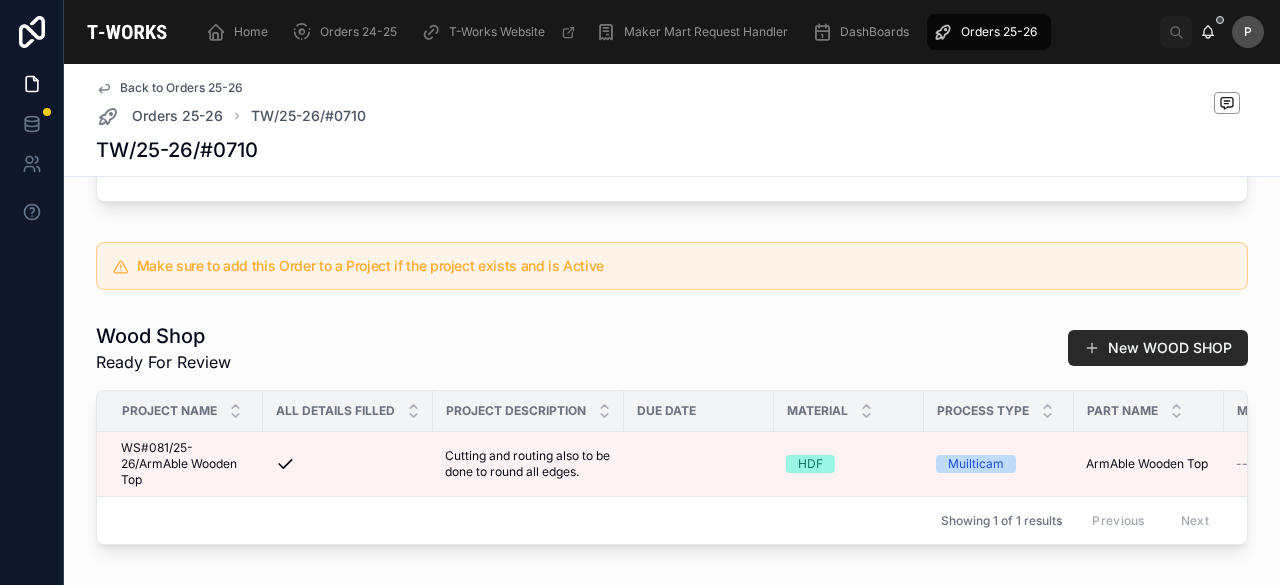 scroll, scrollTop: 1200, scrollLeft: 0, axis: vertical 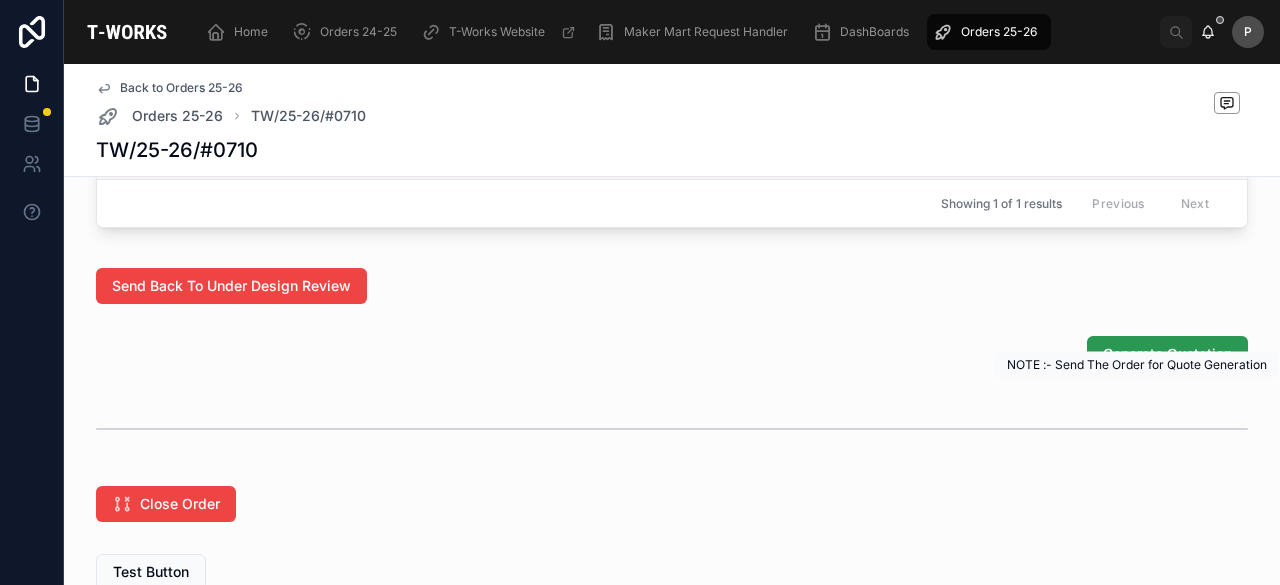 click on "Generate Quotation" at bounding box center (1167, 354) 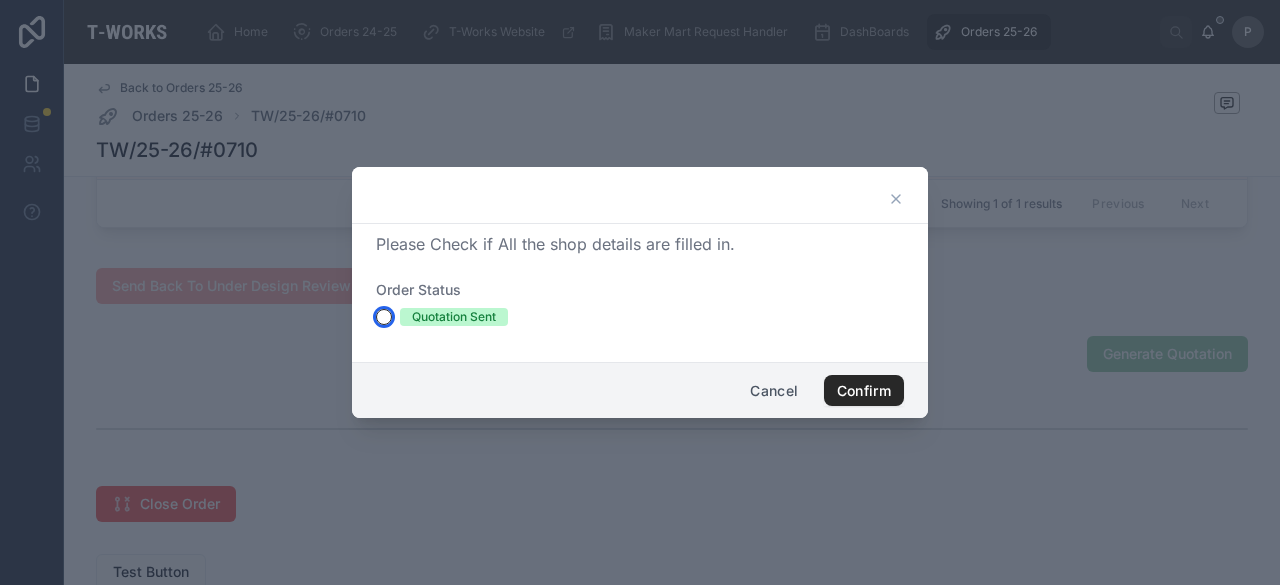 click on "Quotation Sent" at bounding box center (384, 317) 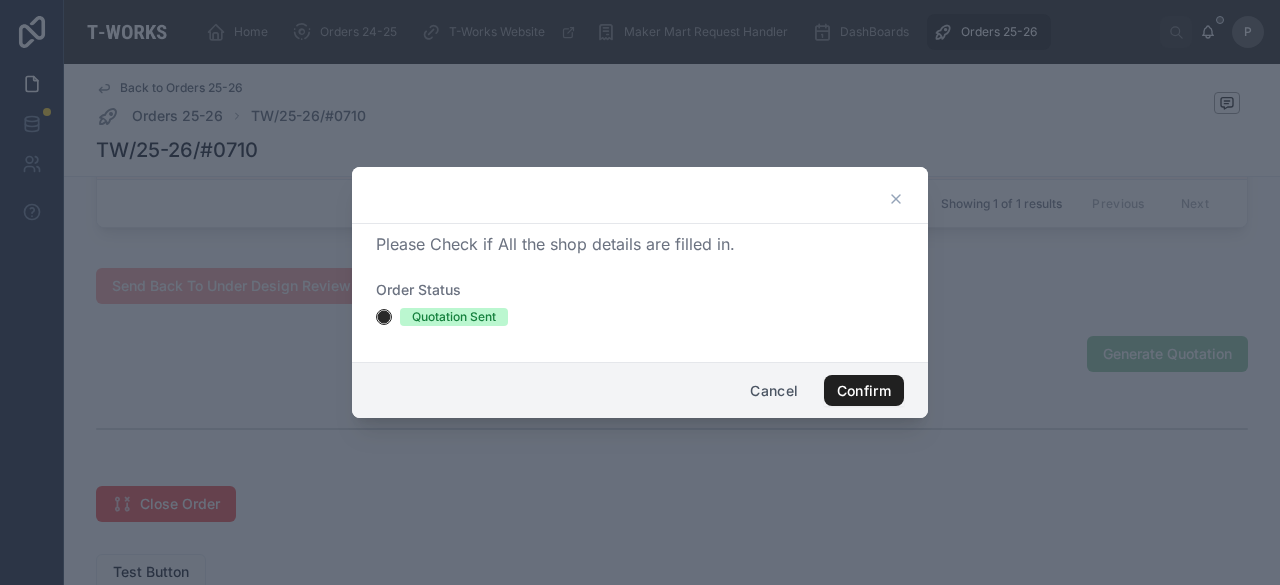 click on "Confirm" at bounding box center [864, 391] 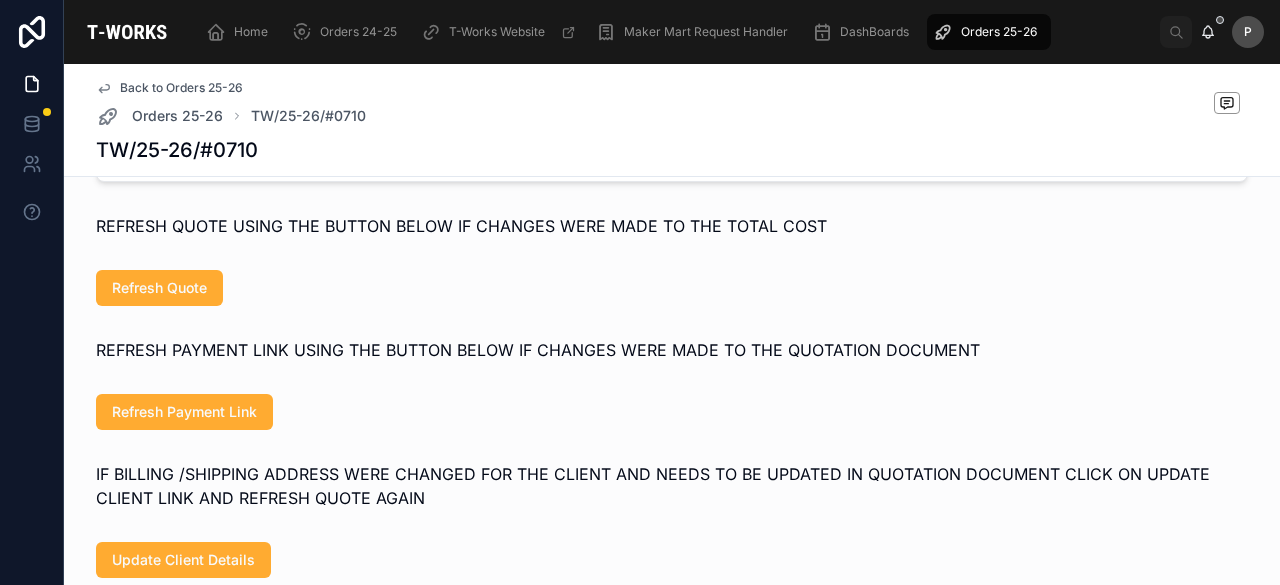 scroll, scrollTop: 1039, scrollLeft: 0, axis: vertical 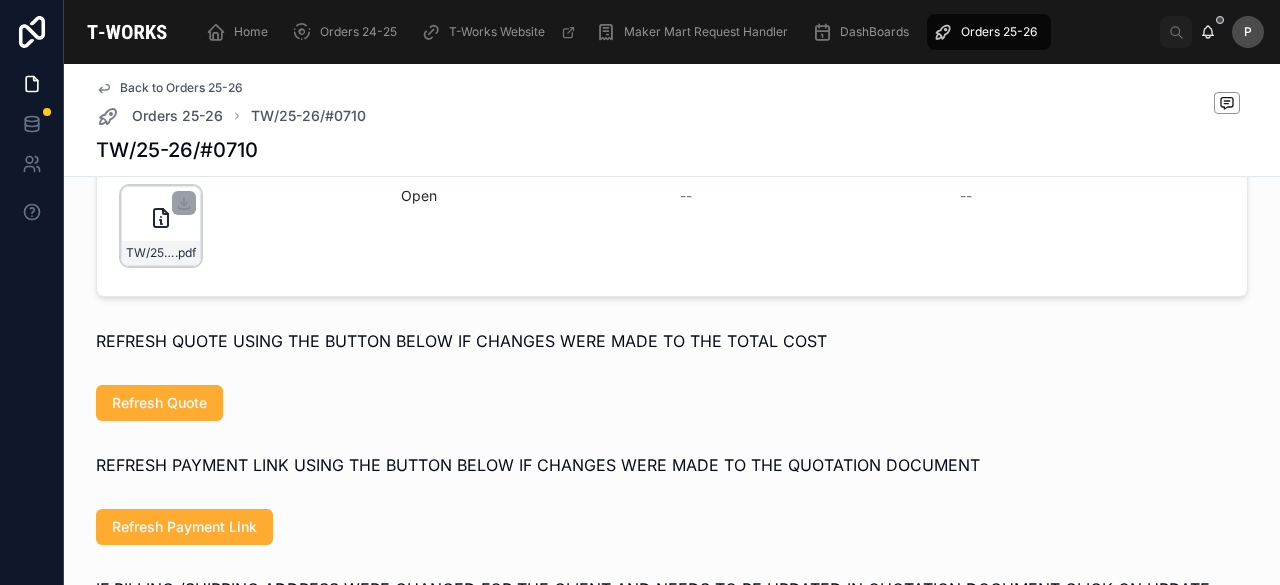 click on "TW/25-26/#0710 .pdf" at bounding box center [161, 226] 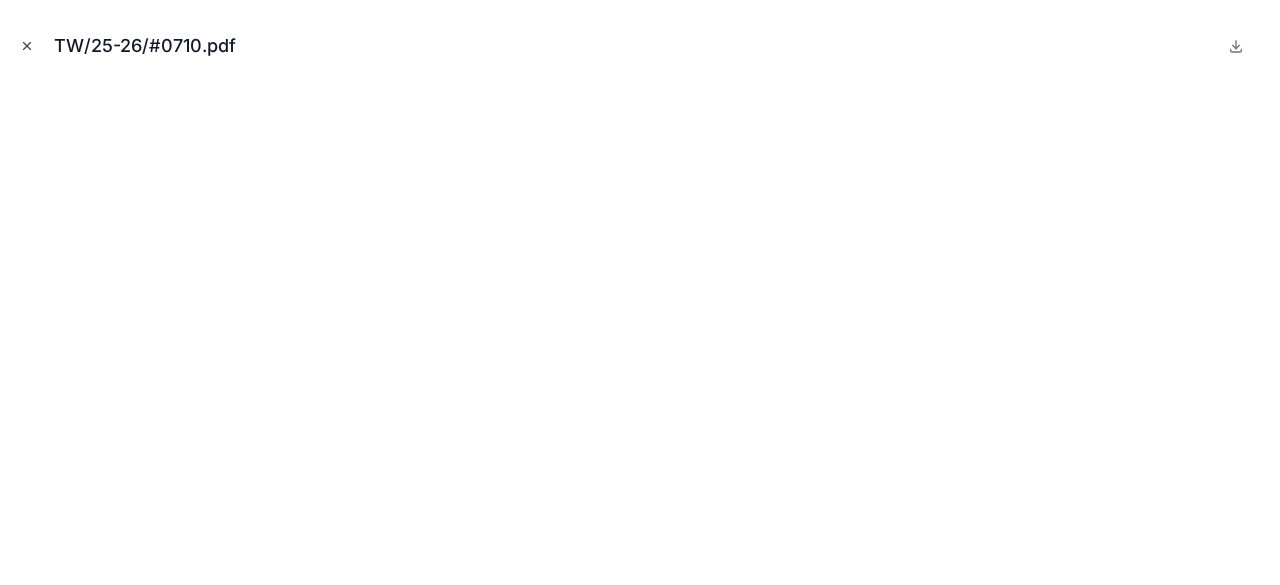 click 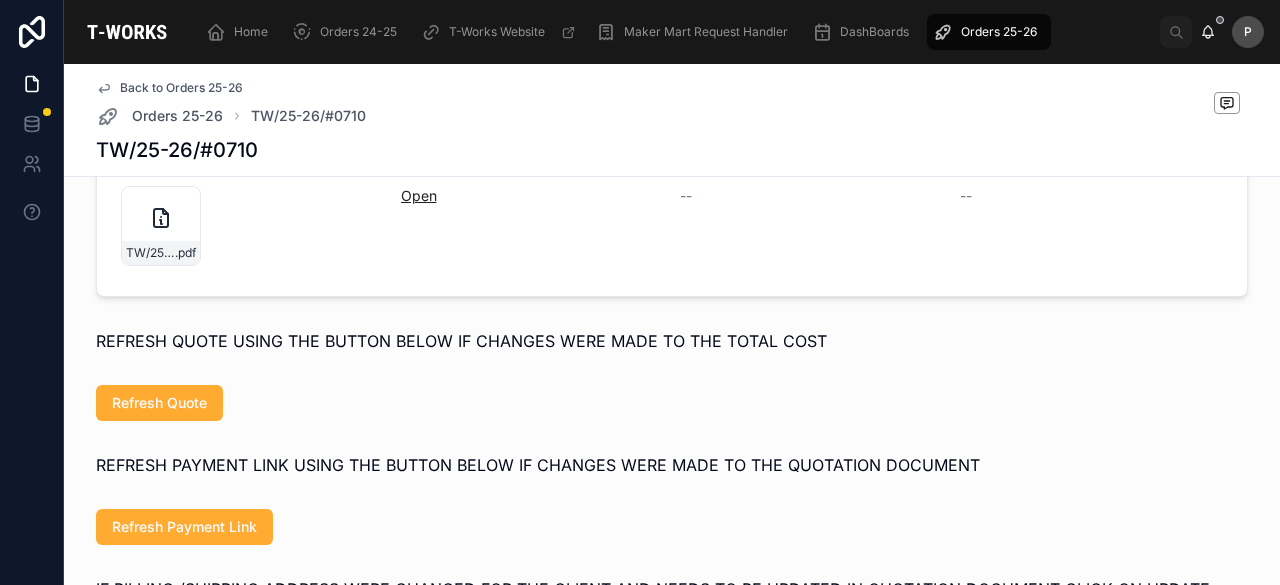 click on "Open" at bounding box center (419, 195) 